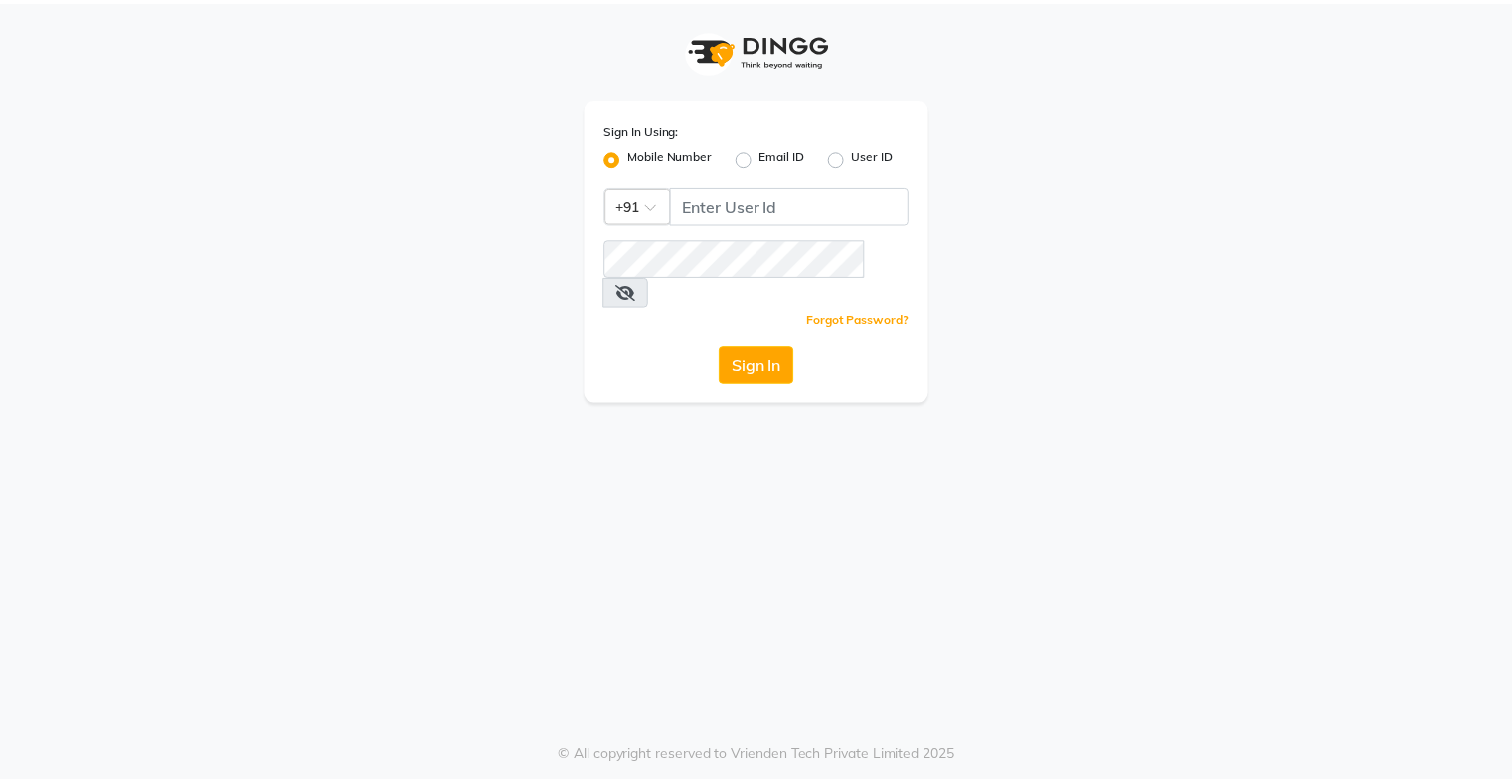 scroll, scrollTop: 0, scrollLeft: 0, axis: both 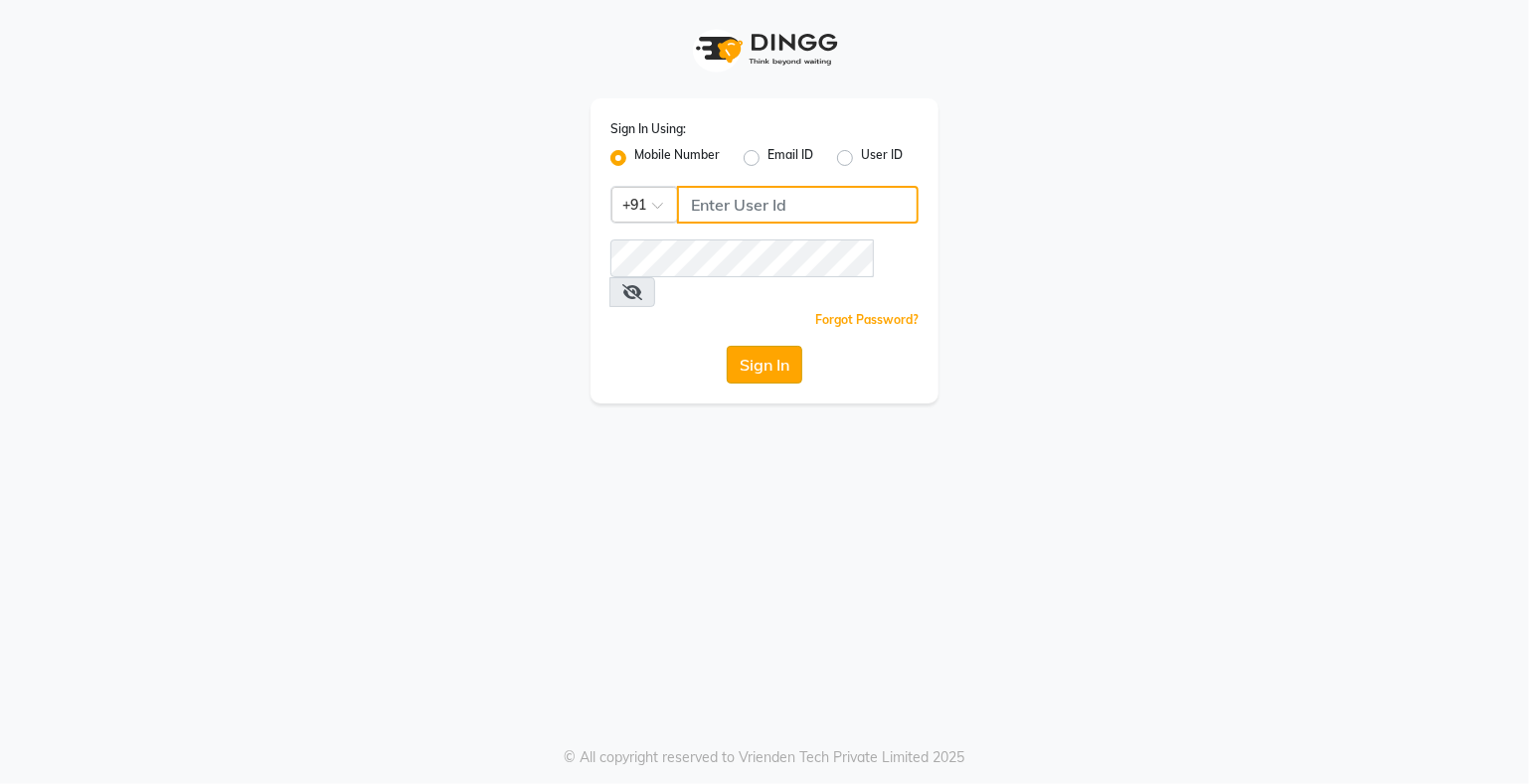 type on "[PHONE]" 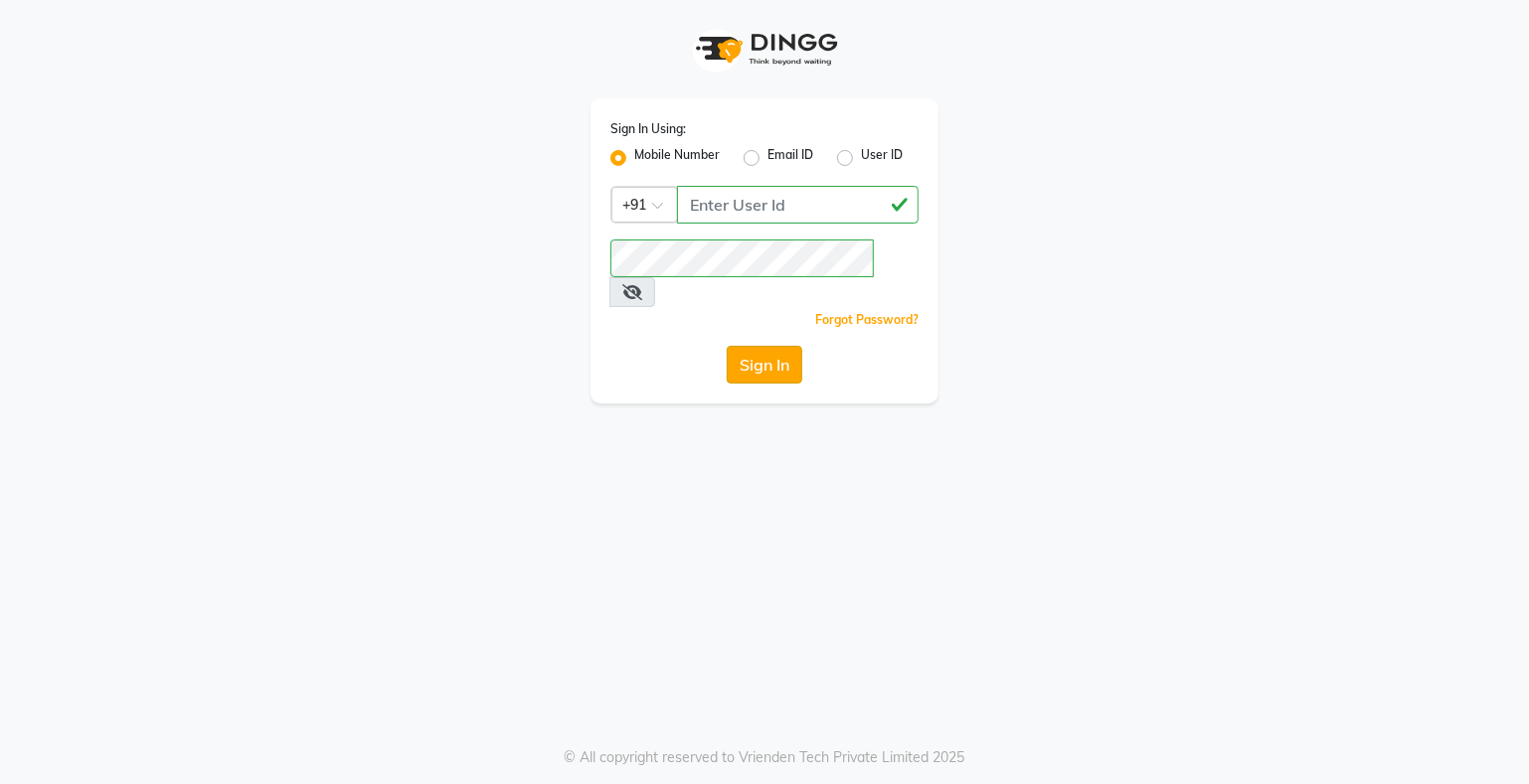click on "Sign In" 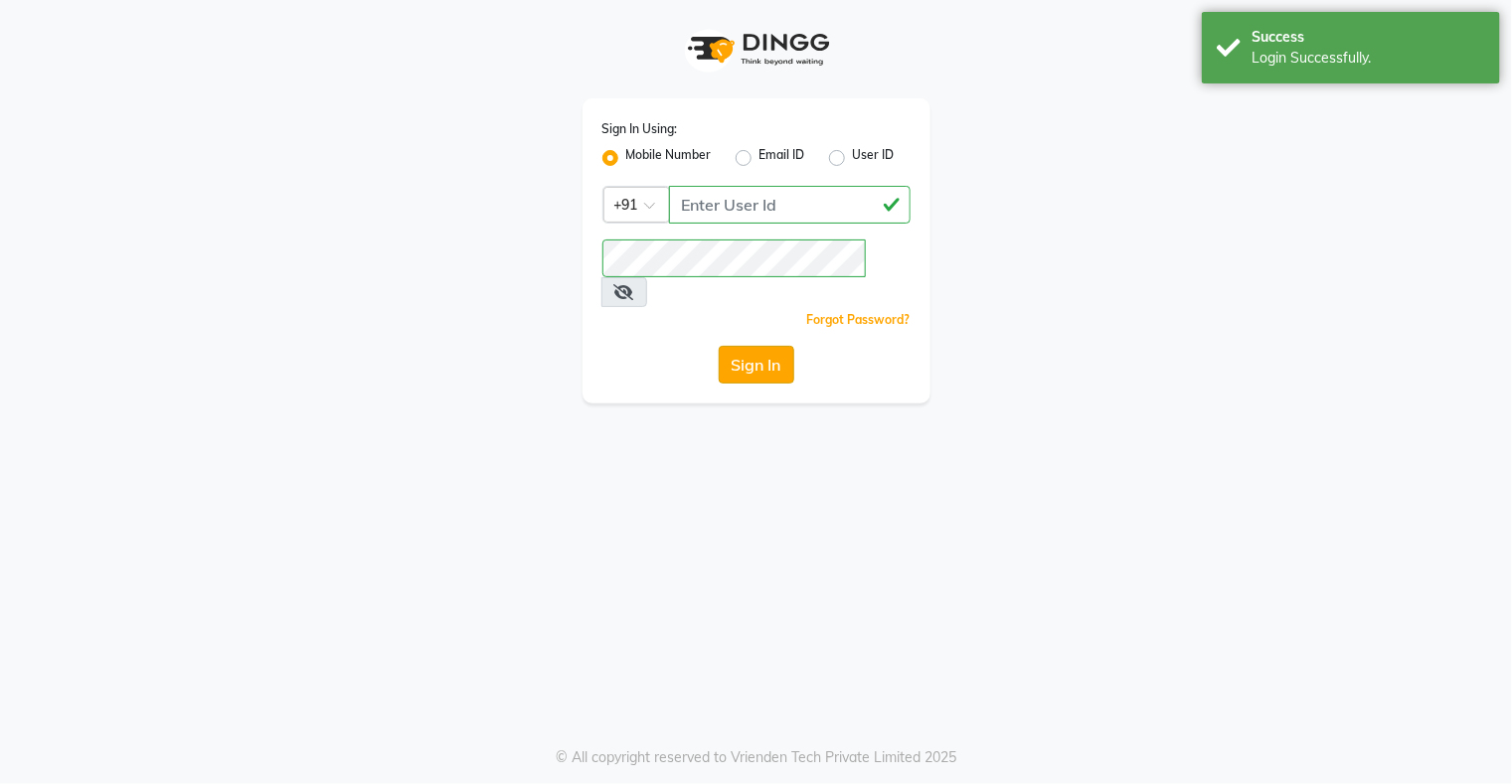 select on "service" 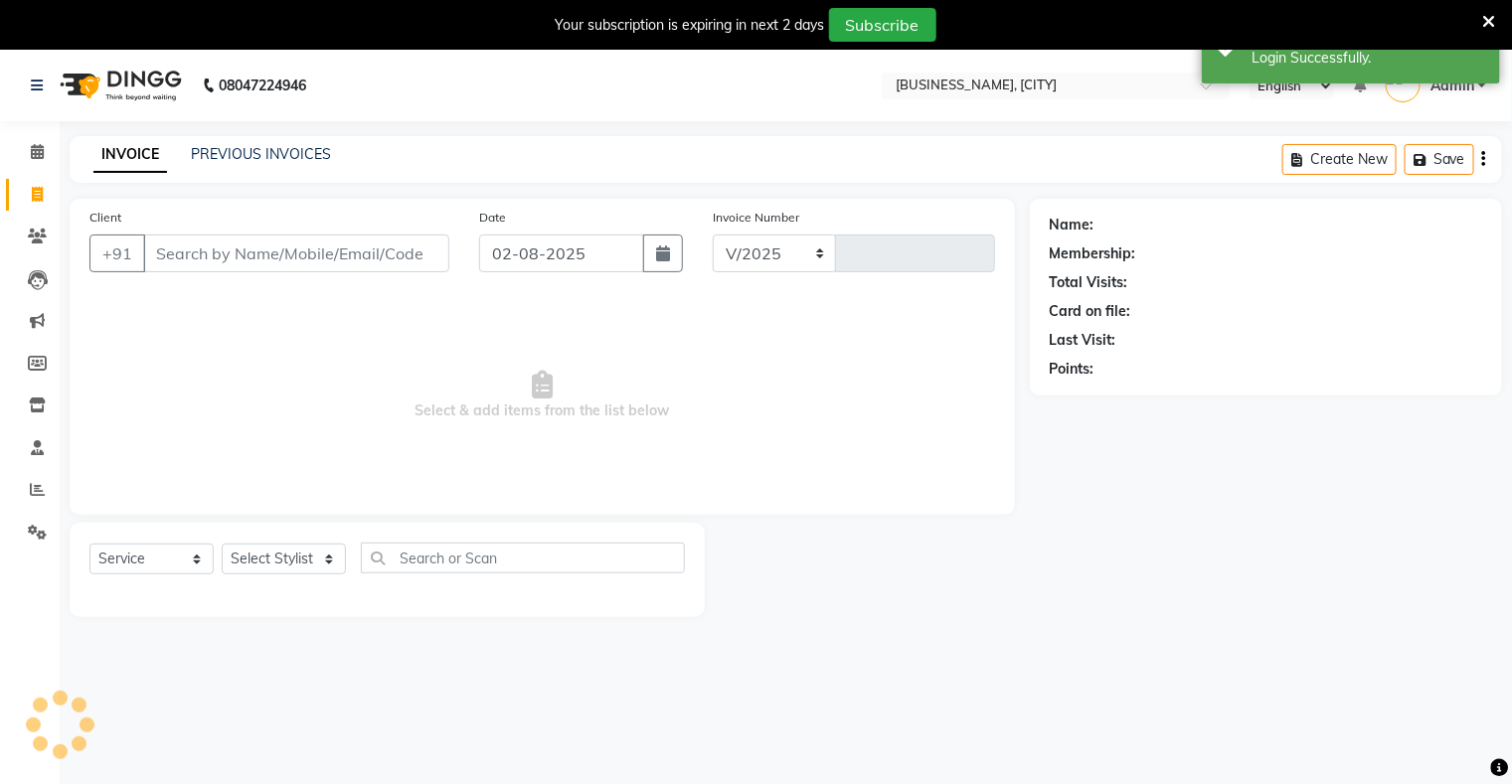 select on "280" 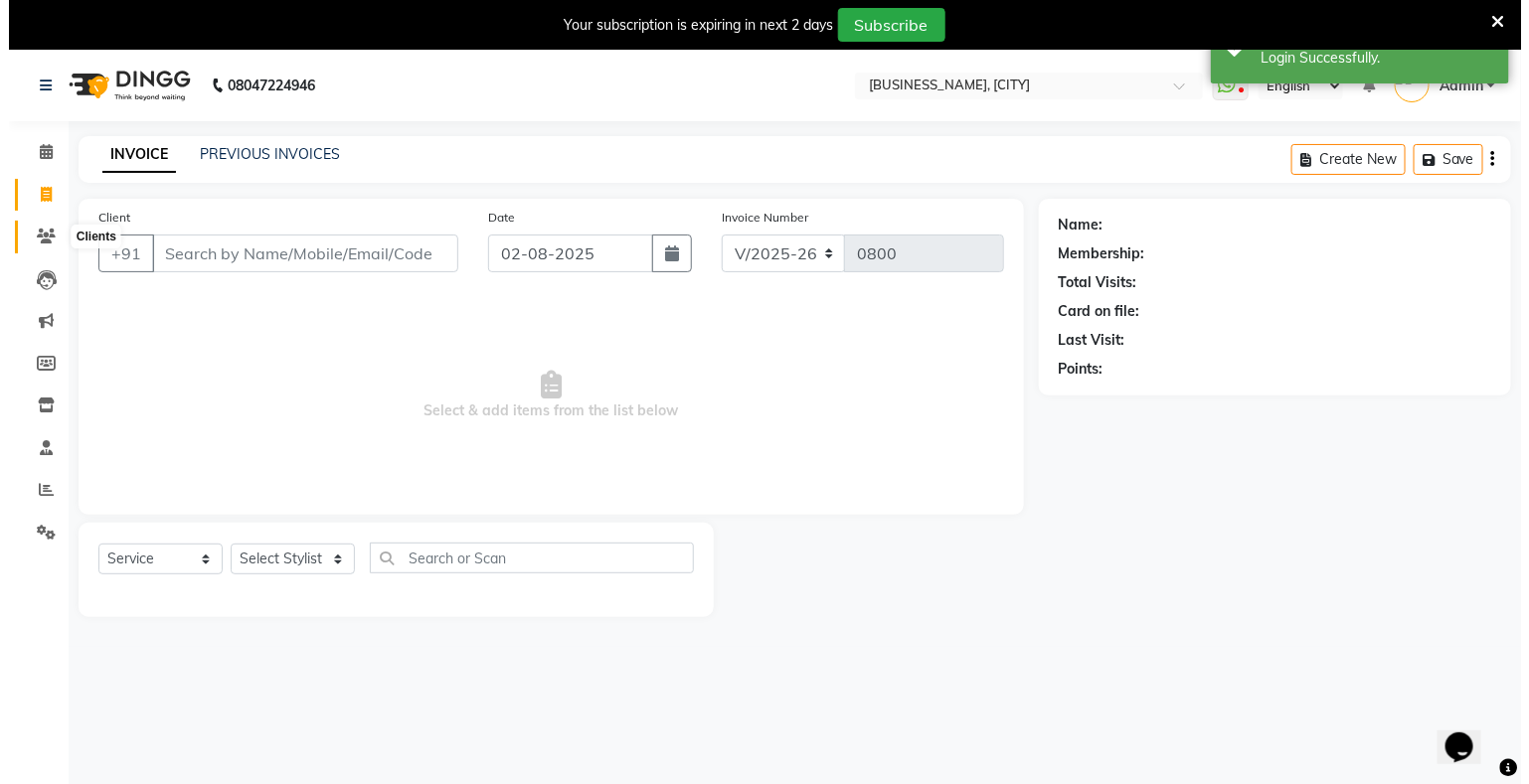 scroll, scrollTop: 0, scrollLeft: 0, axis: both 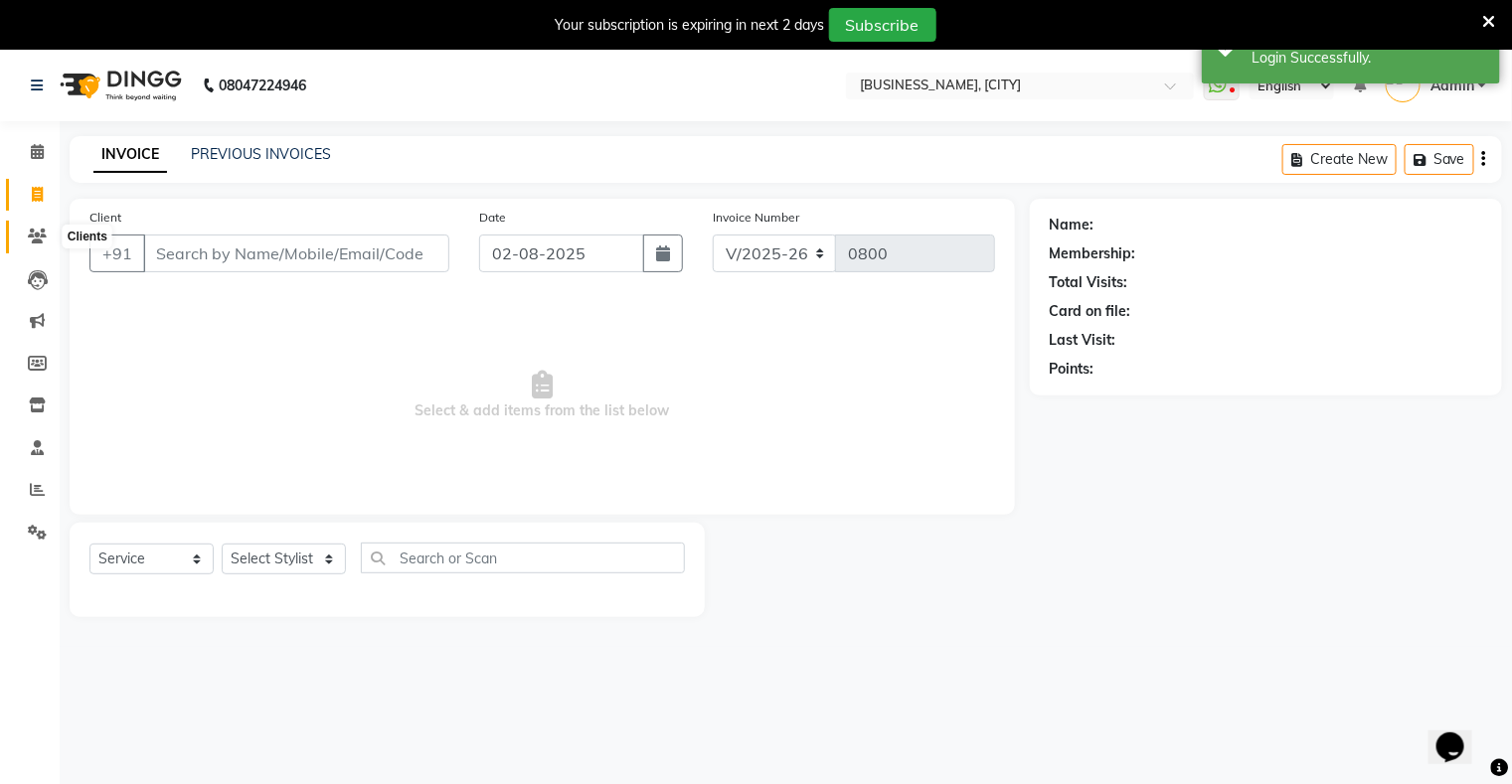 click 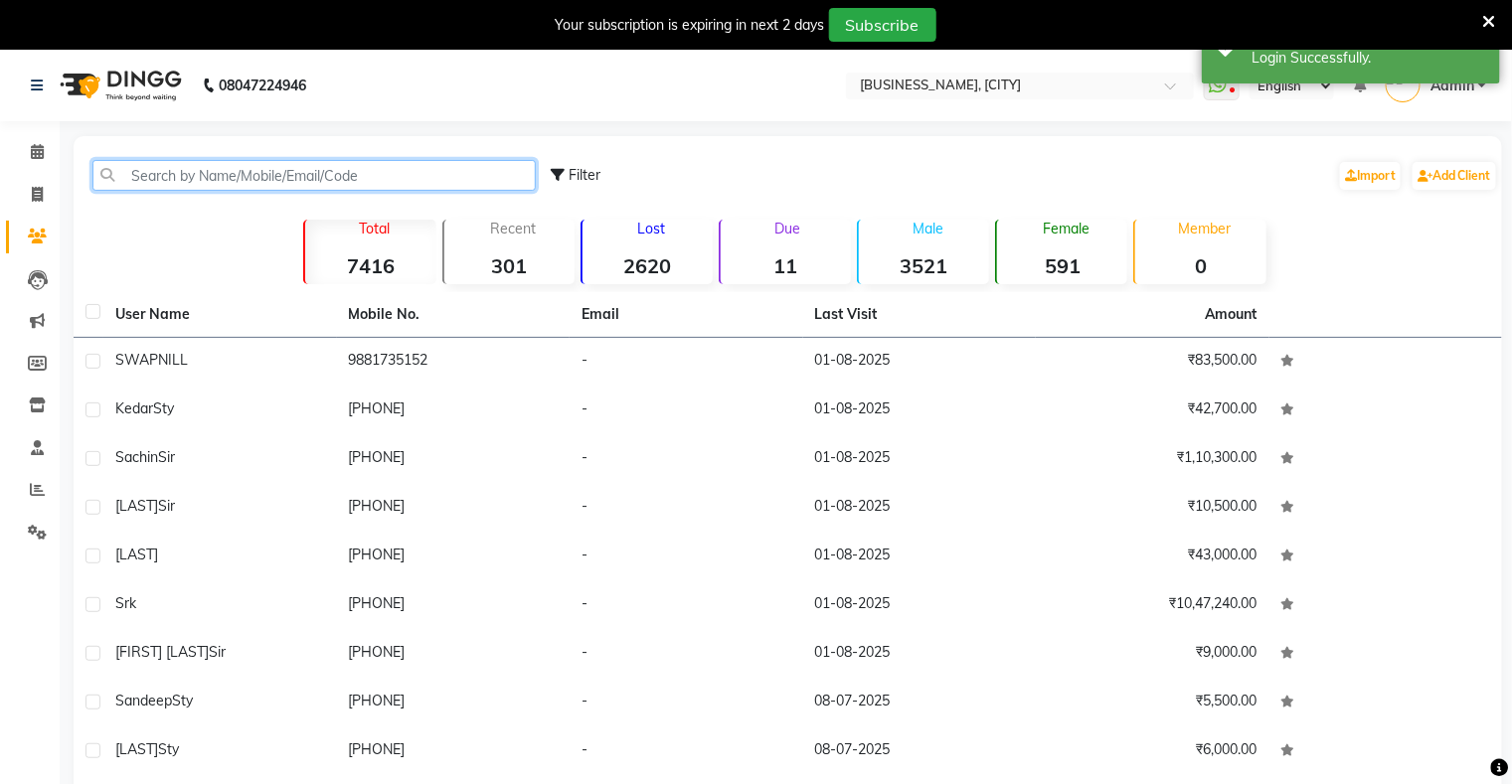click 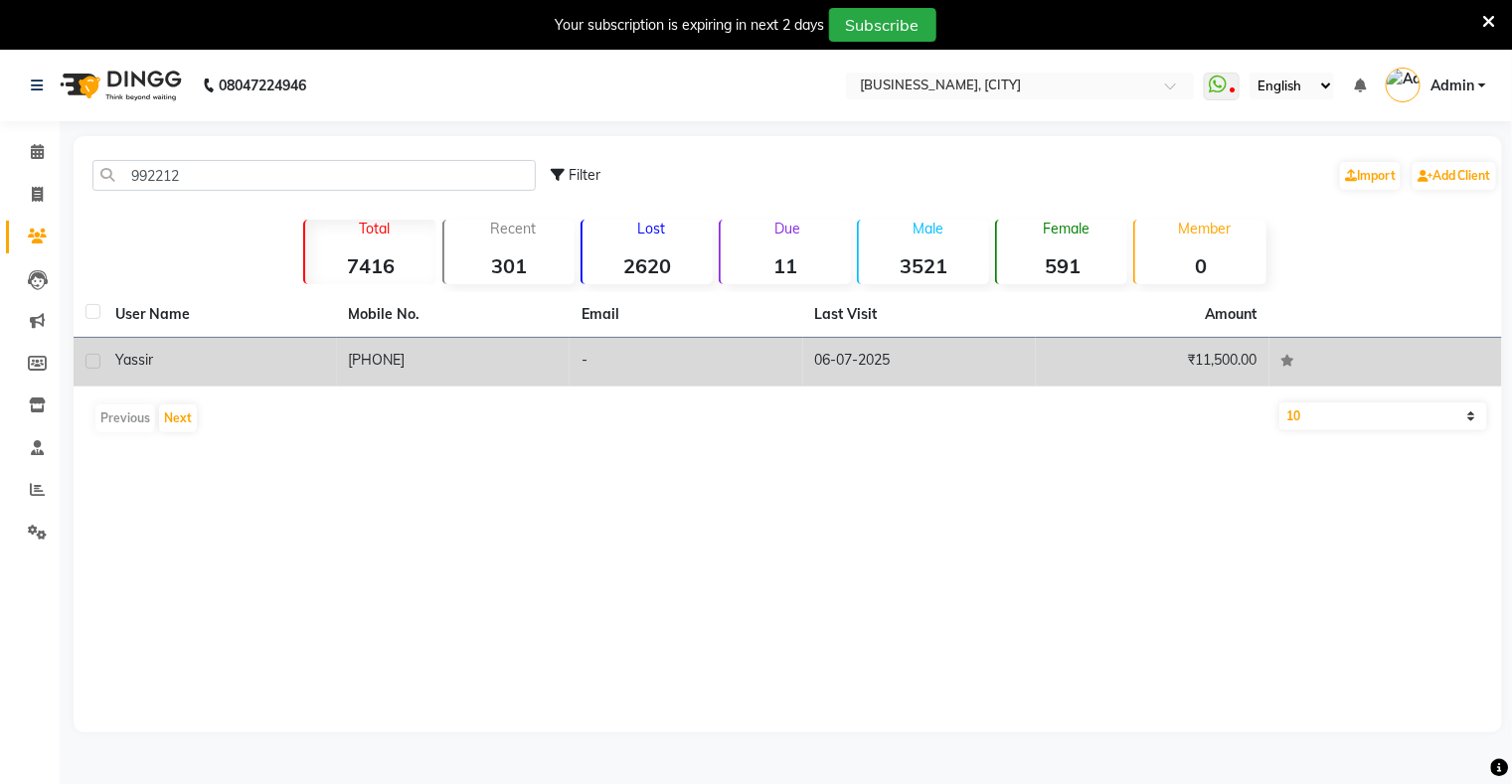click on "[PHONE]" 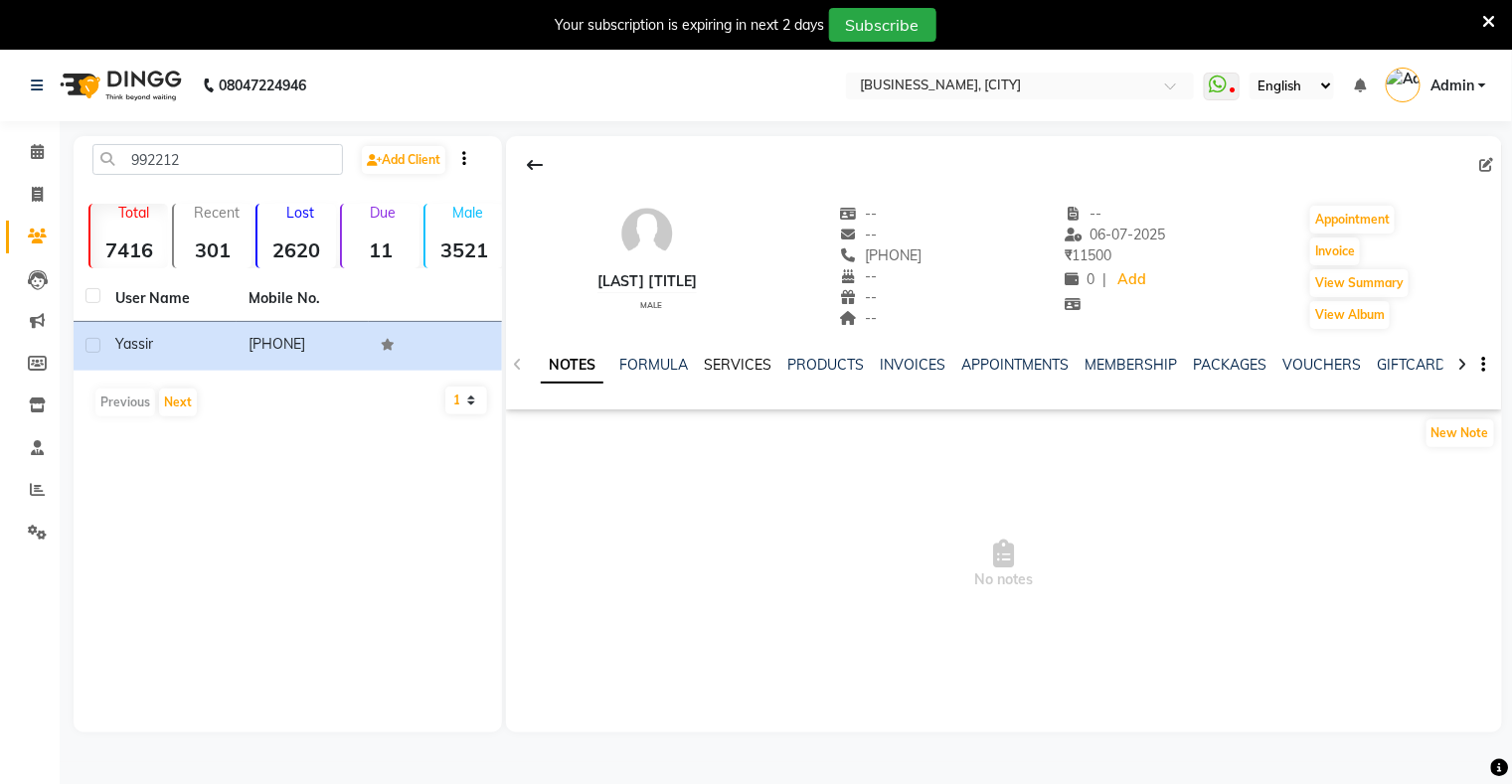 click on "SERVICES" 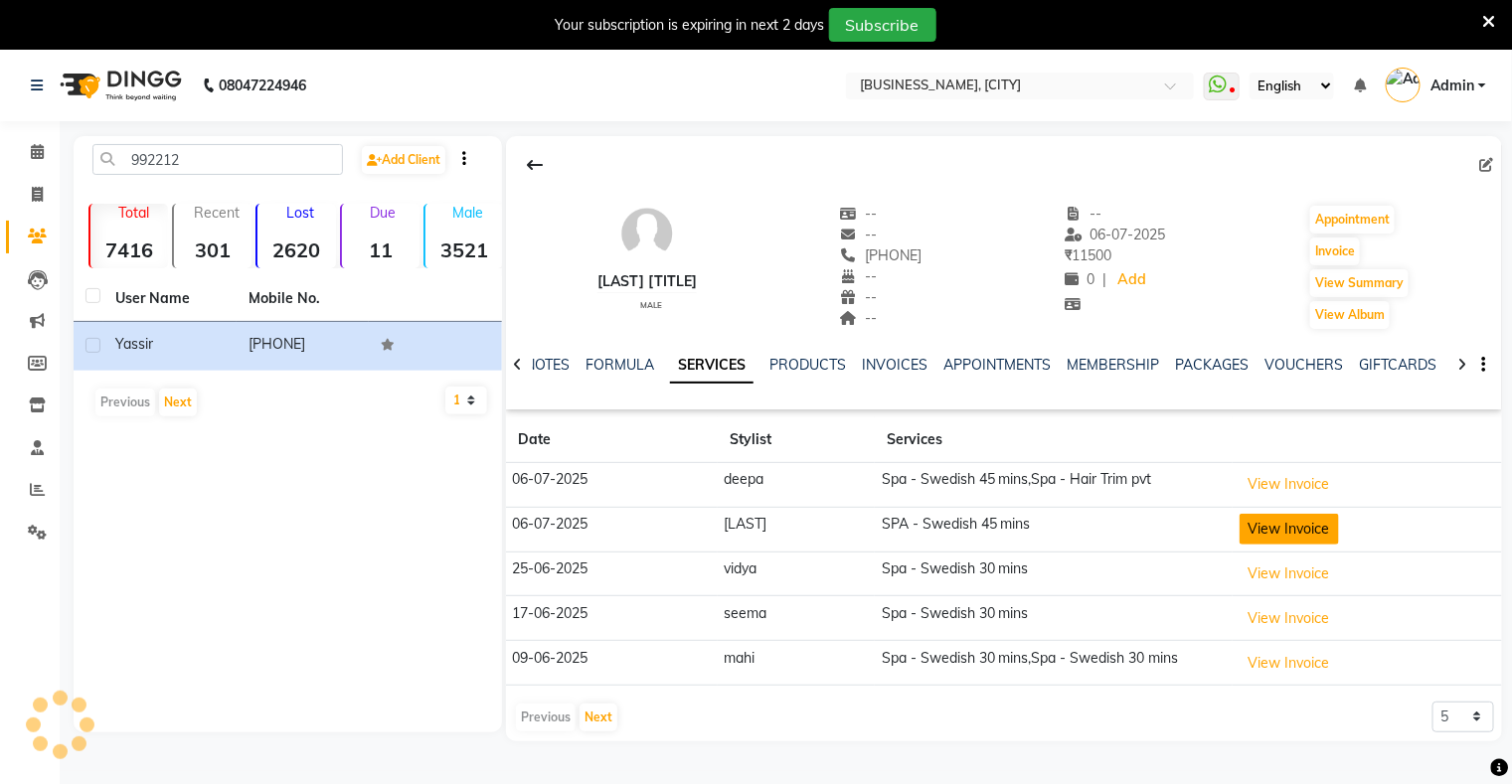 click on "View Invoice" 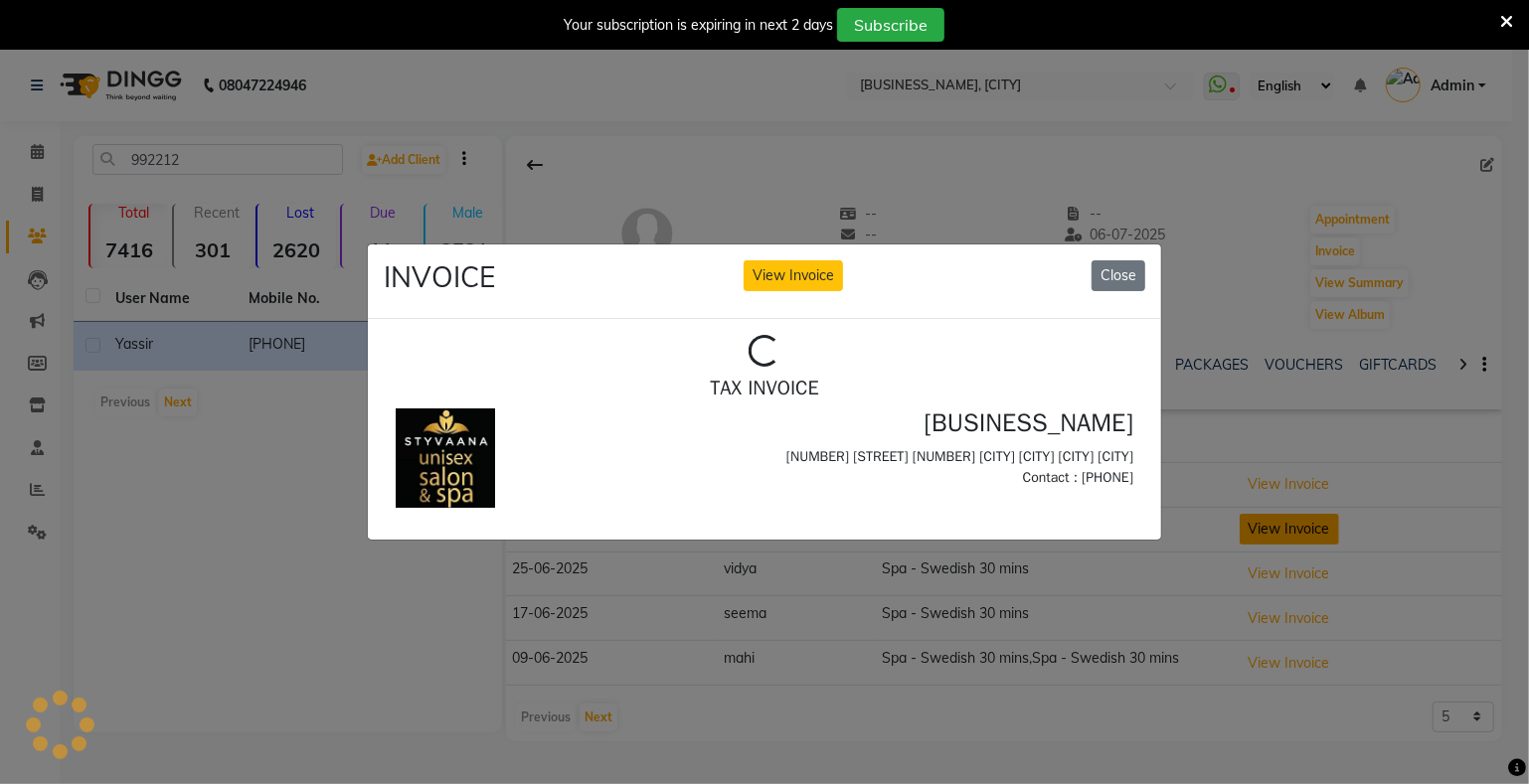 scroll, scrollTop: 0, scrollLeft: 0, axis: both 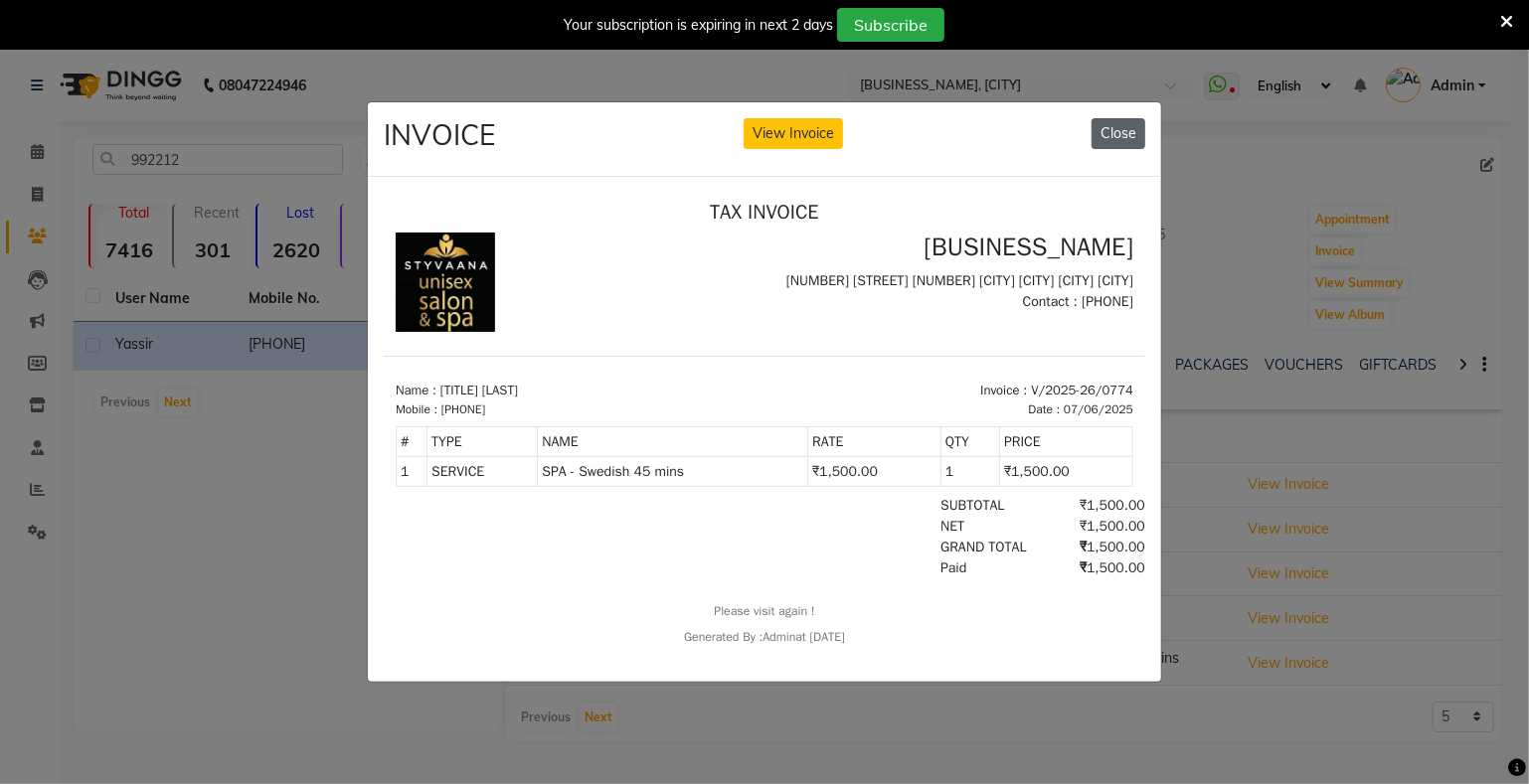 click on "Close" 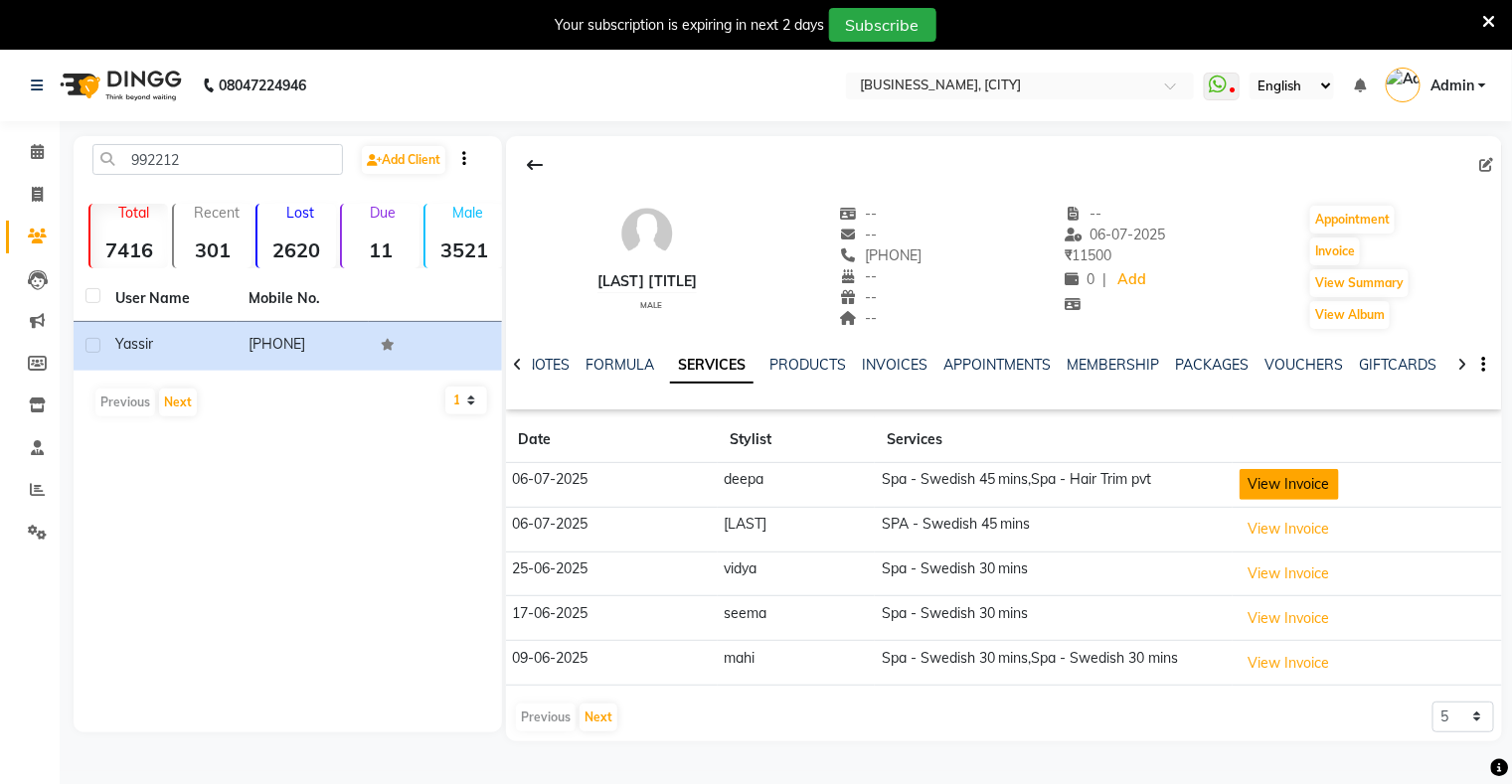 click on "View Invoice" 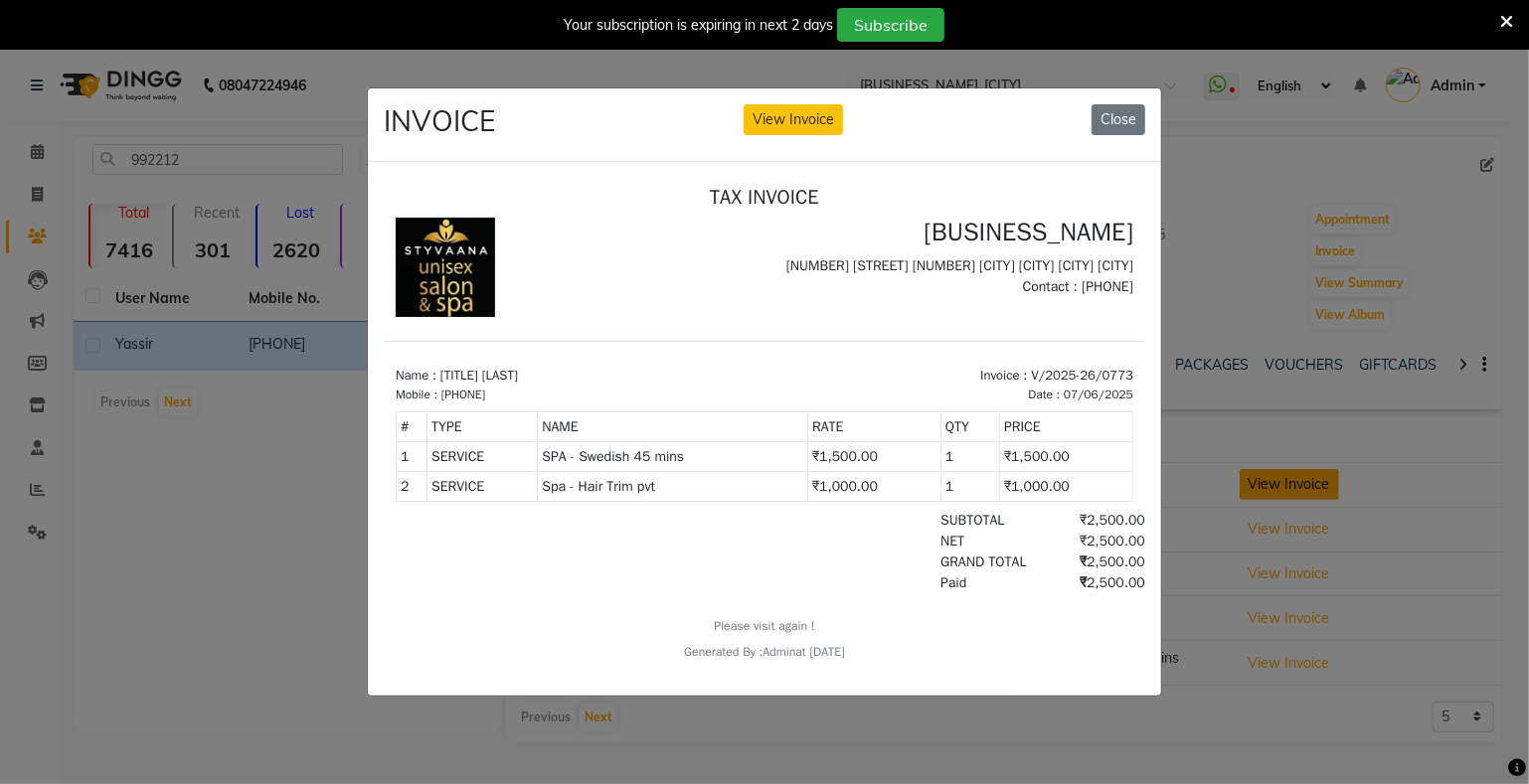 scroll, scrollTop: 0, scrollLeft: 0, axis: both 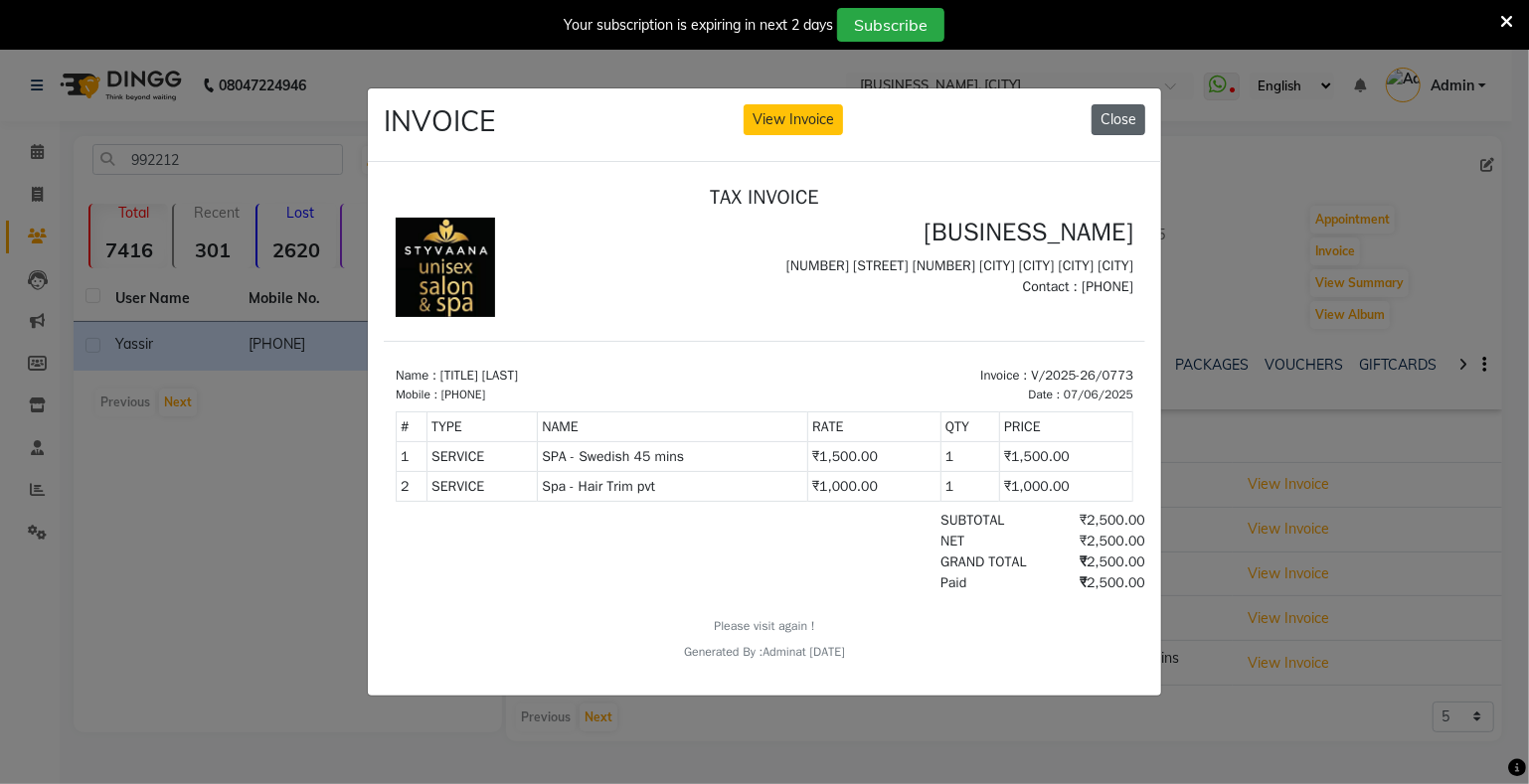 click on "Close" 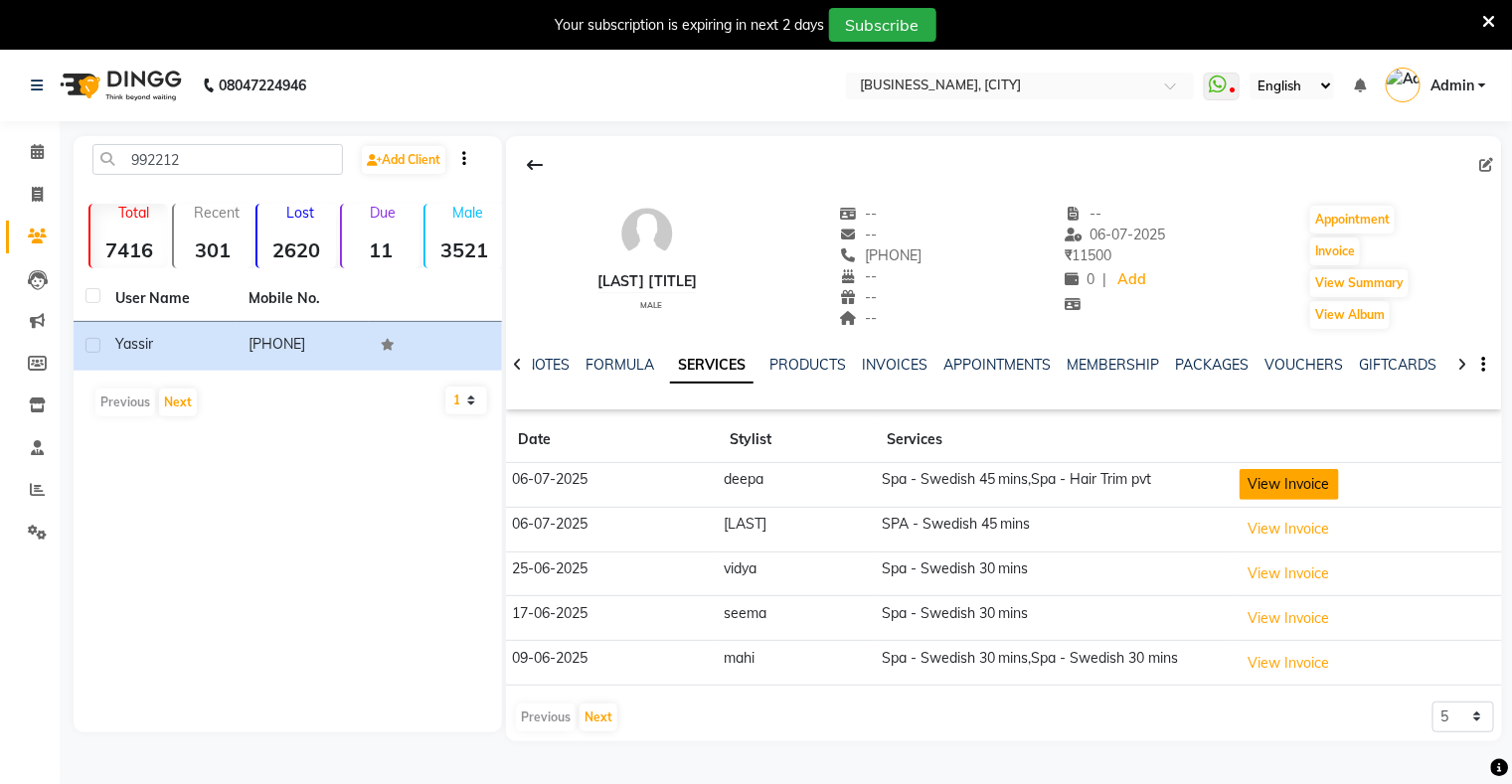 click on "View Invoice" 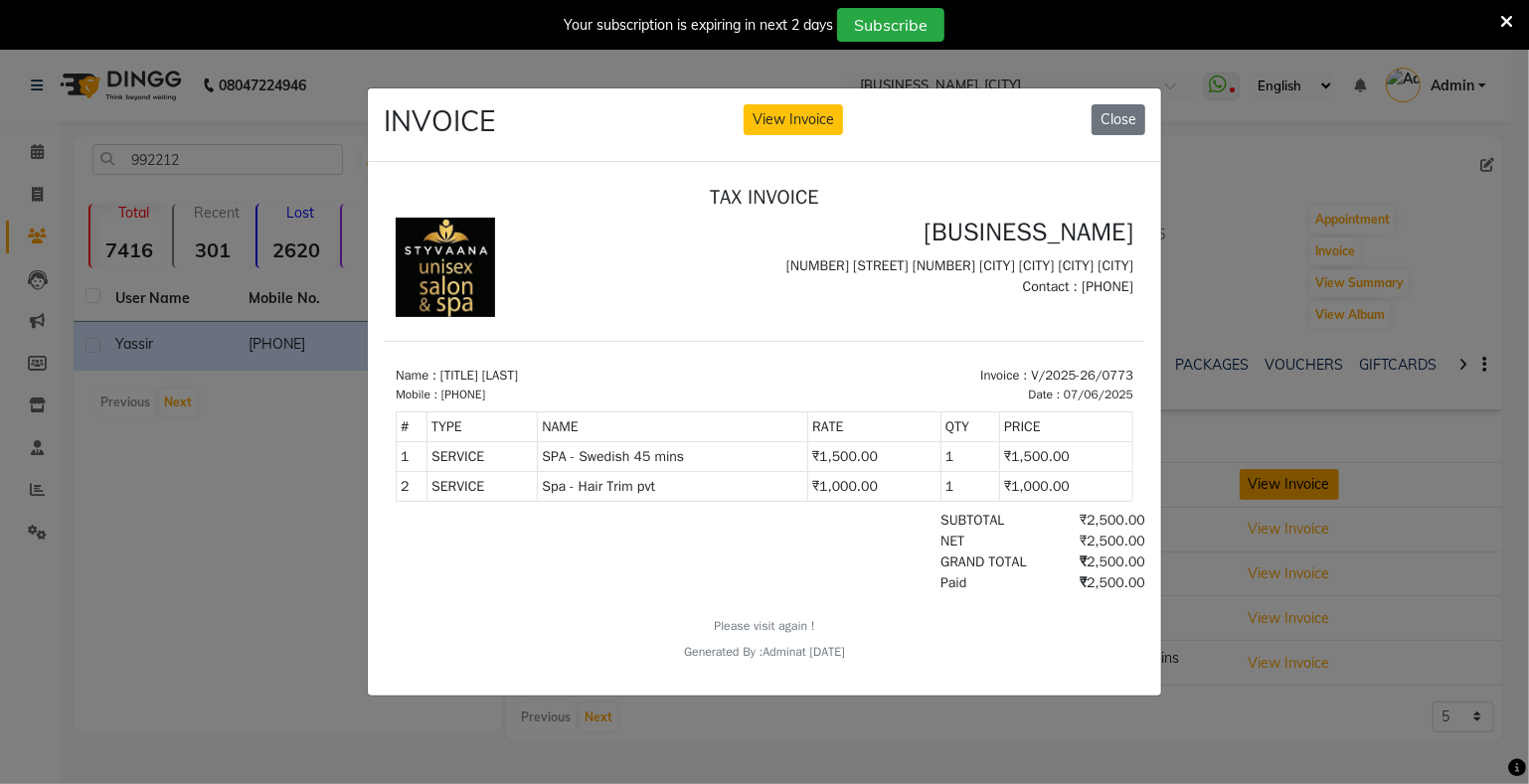 scroll, scrollTop: 0, scrollLeft: 0, axis: both 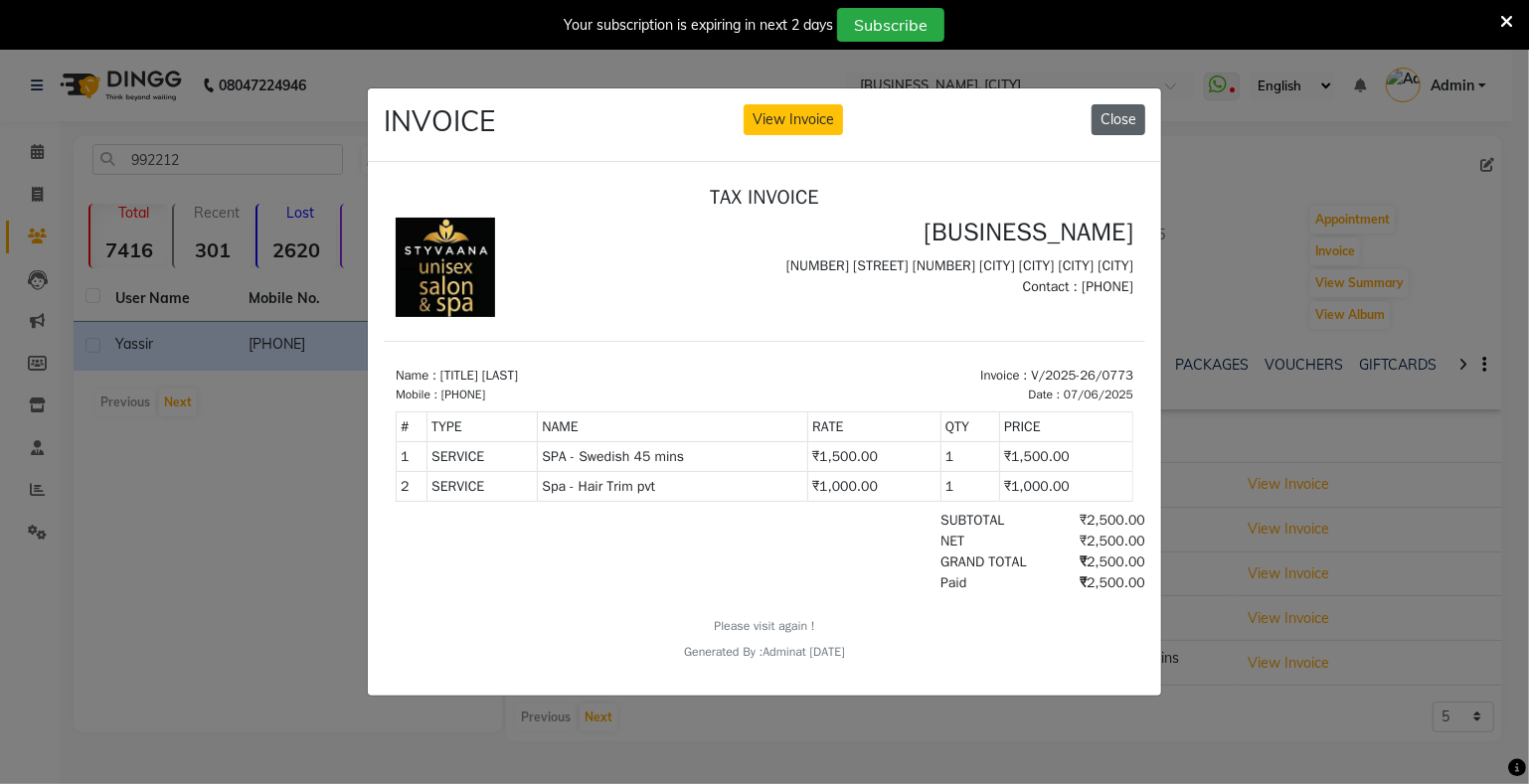 click on "Close" 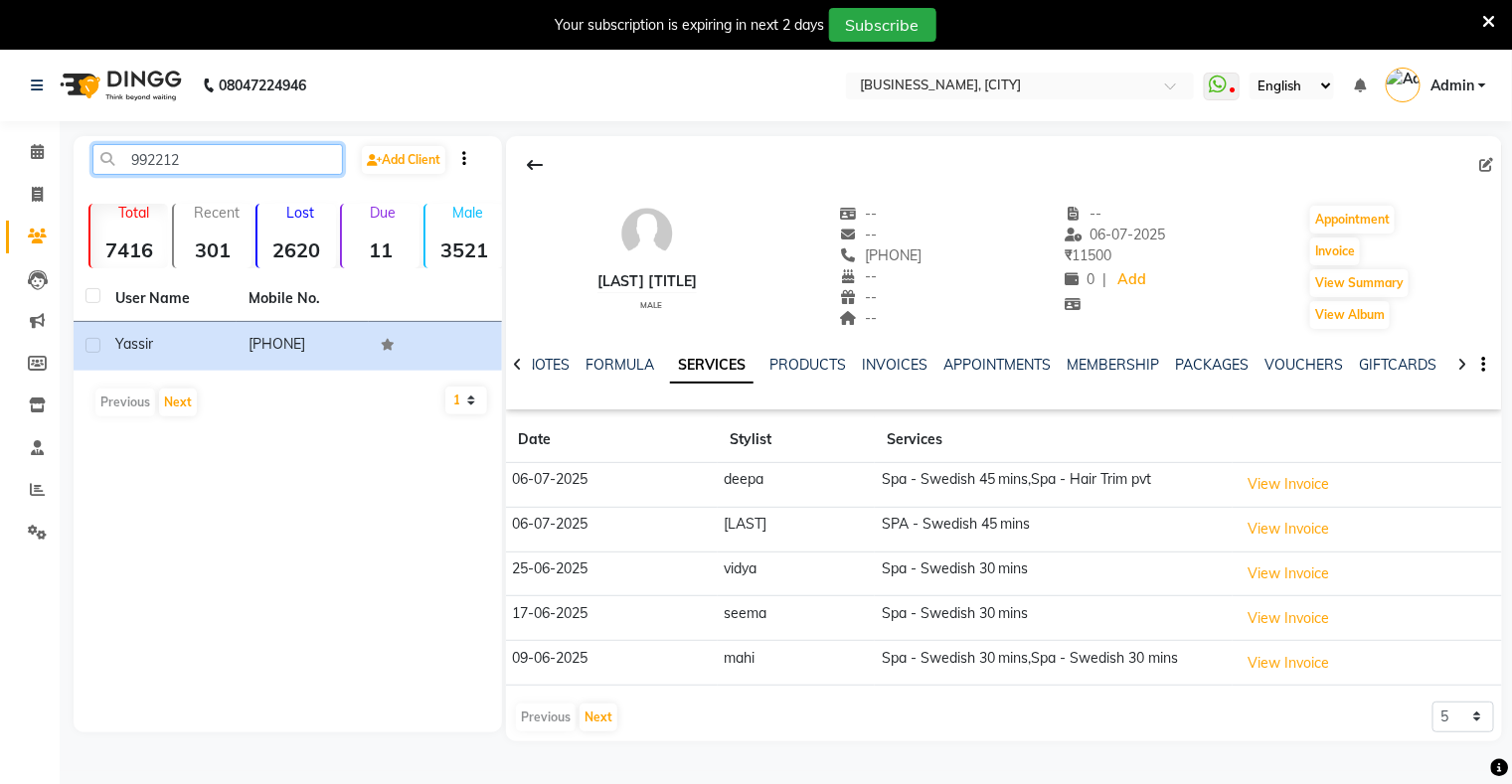 click on "992212" 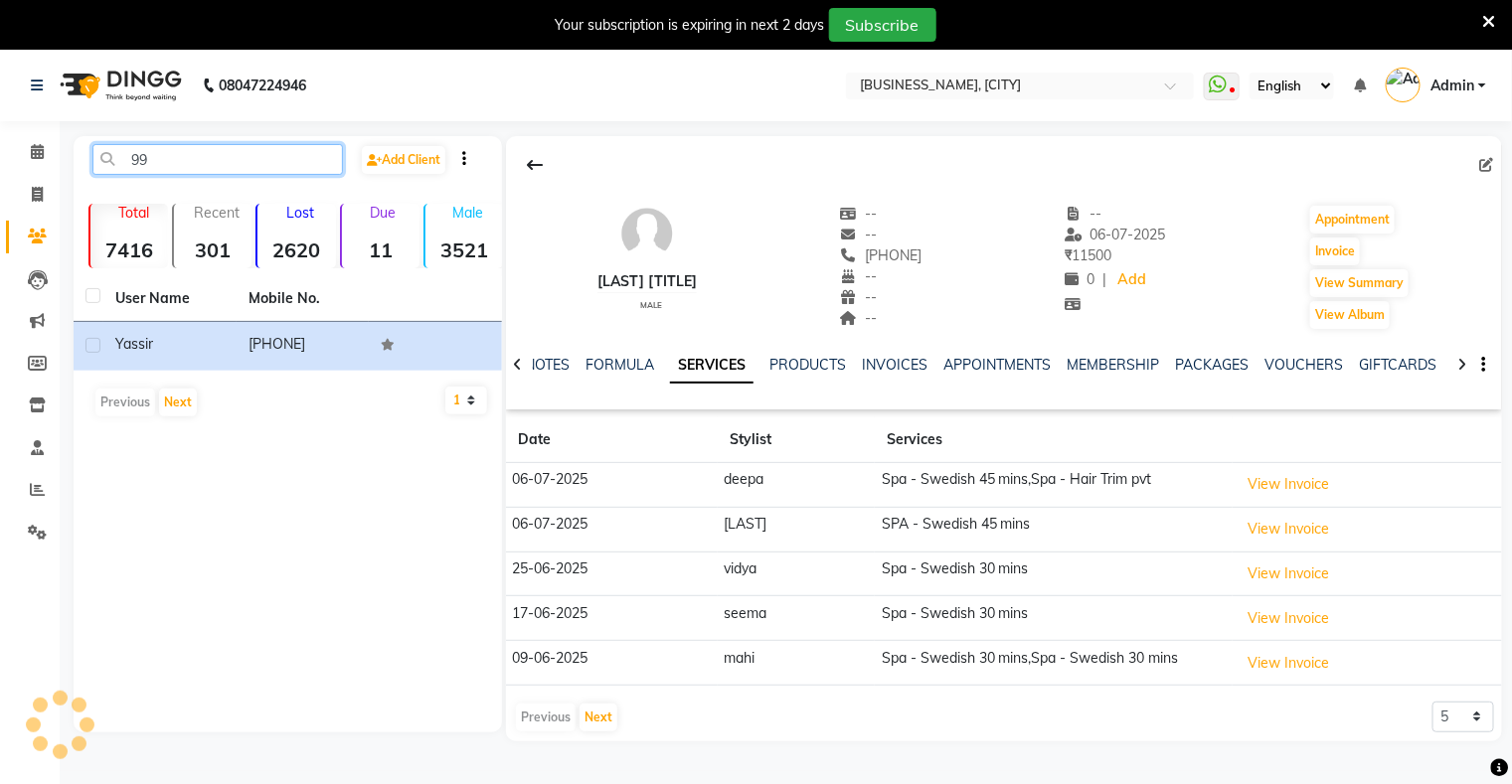type on "9" 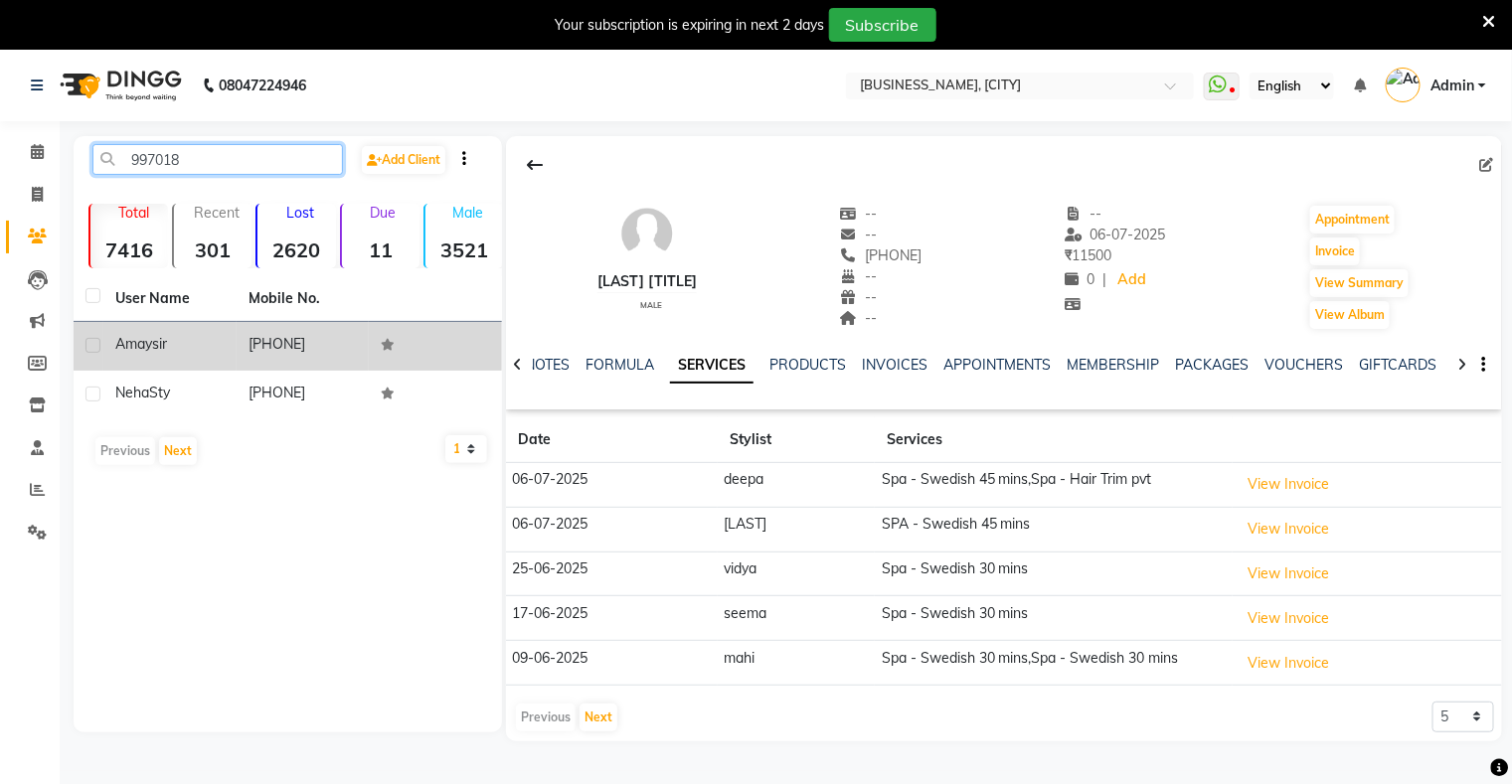 type on "997018" 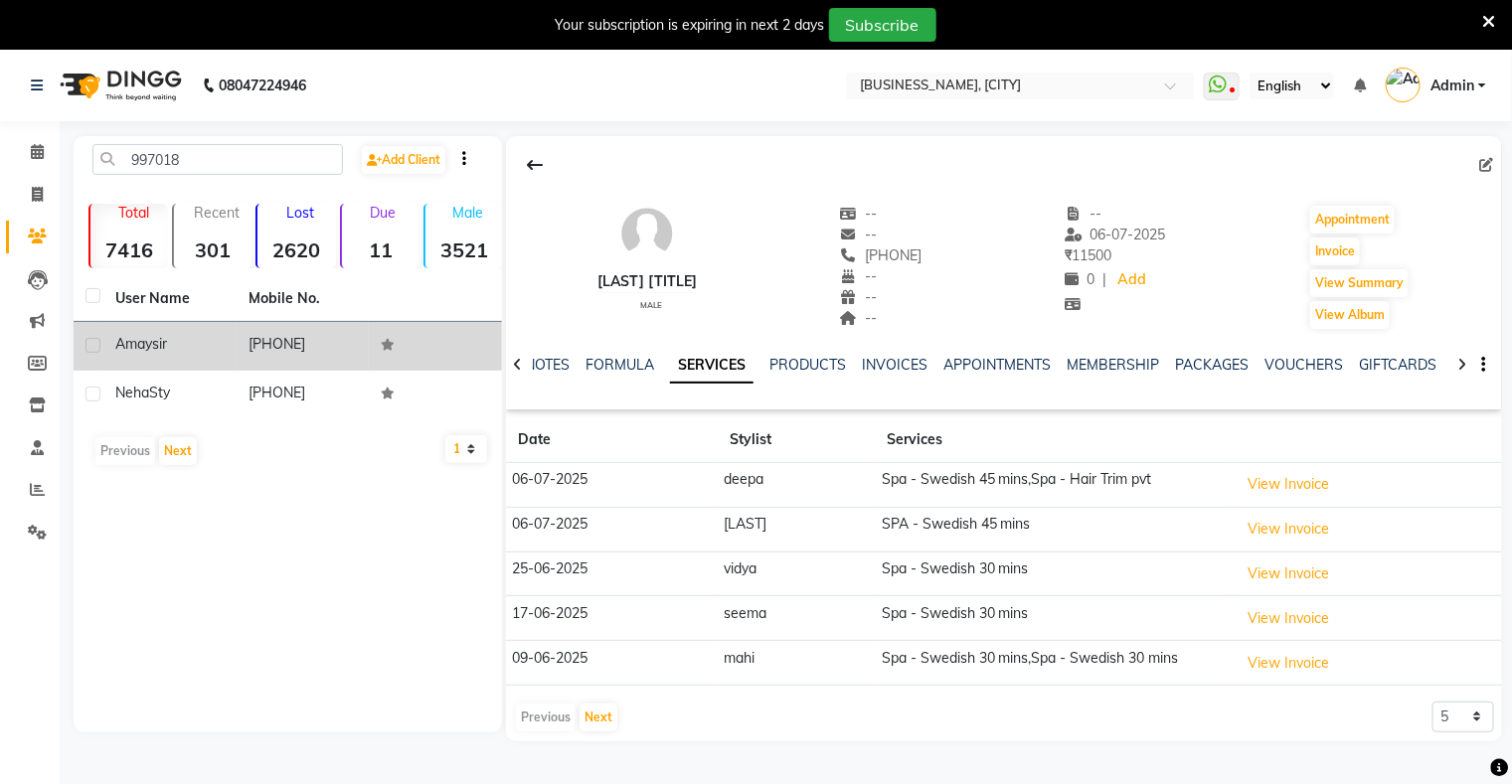 click on "[PHONE]" 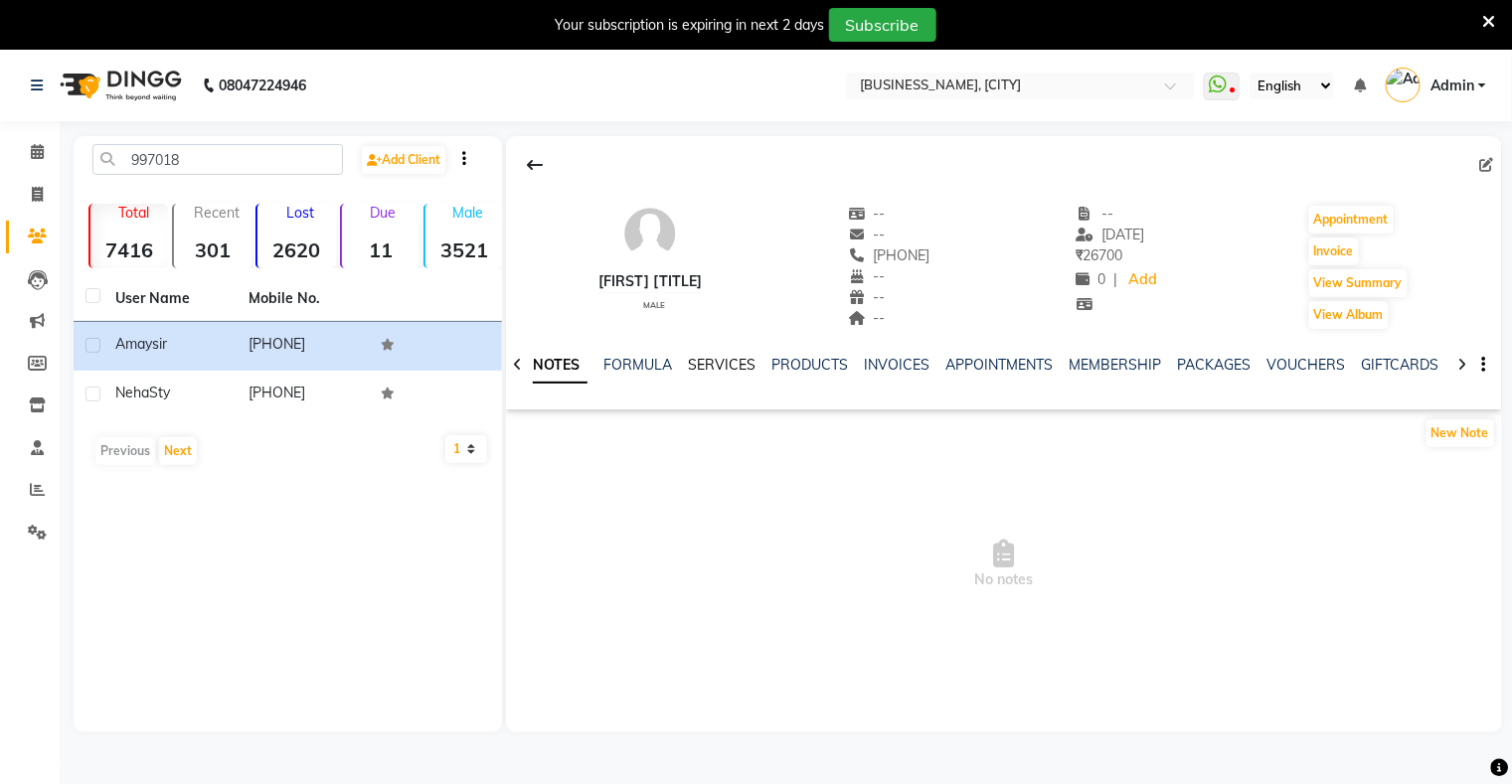 click on "SERVICES" 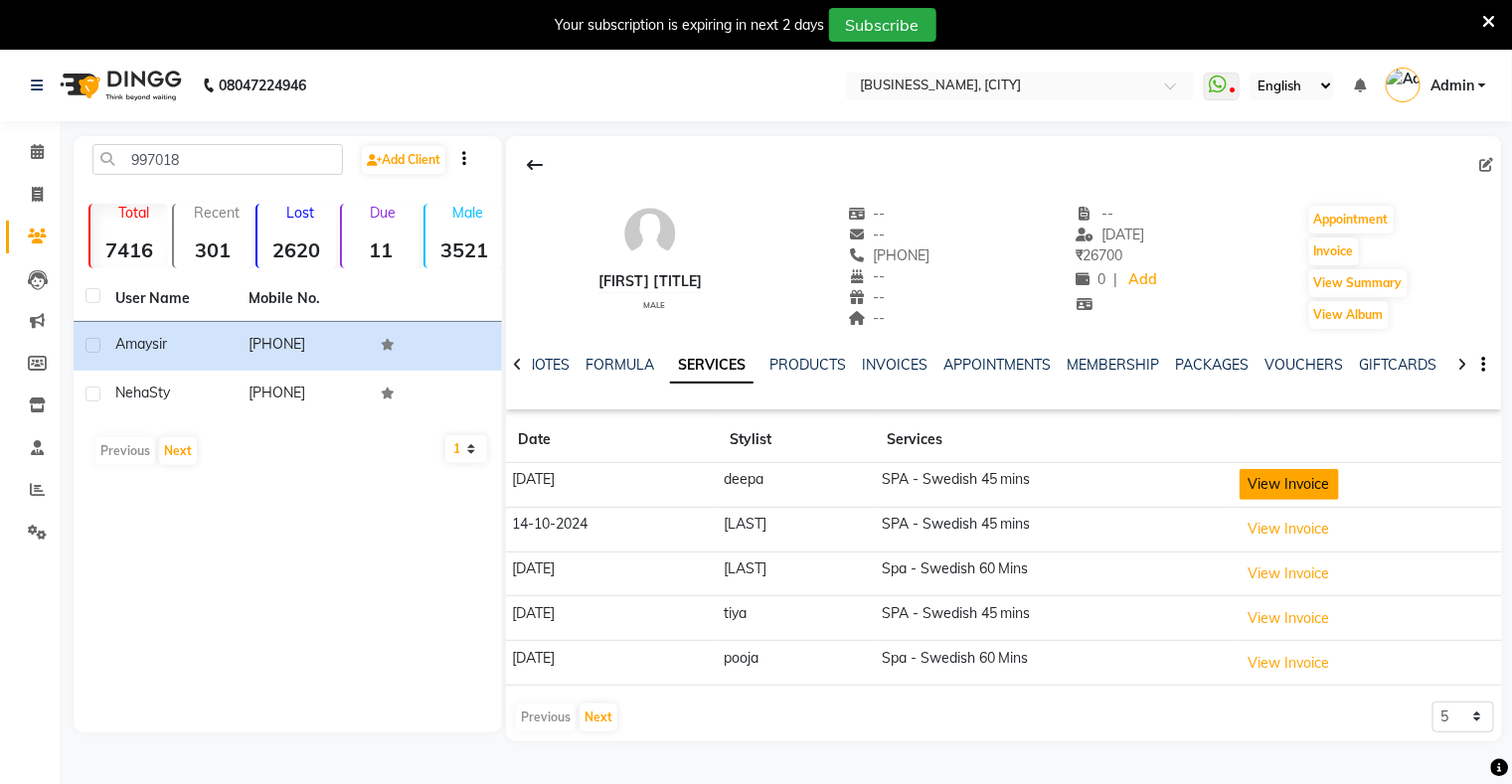 click on "View Invoice" 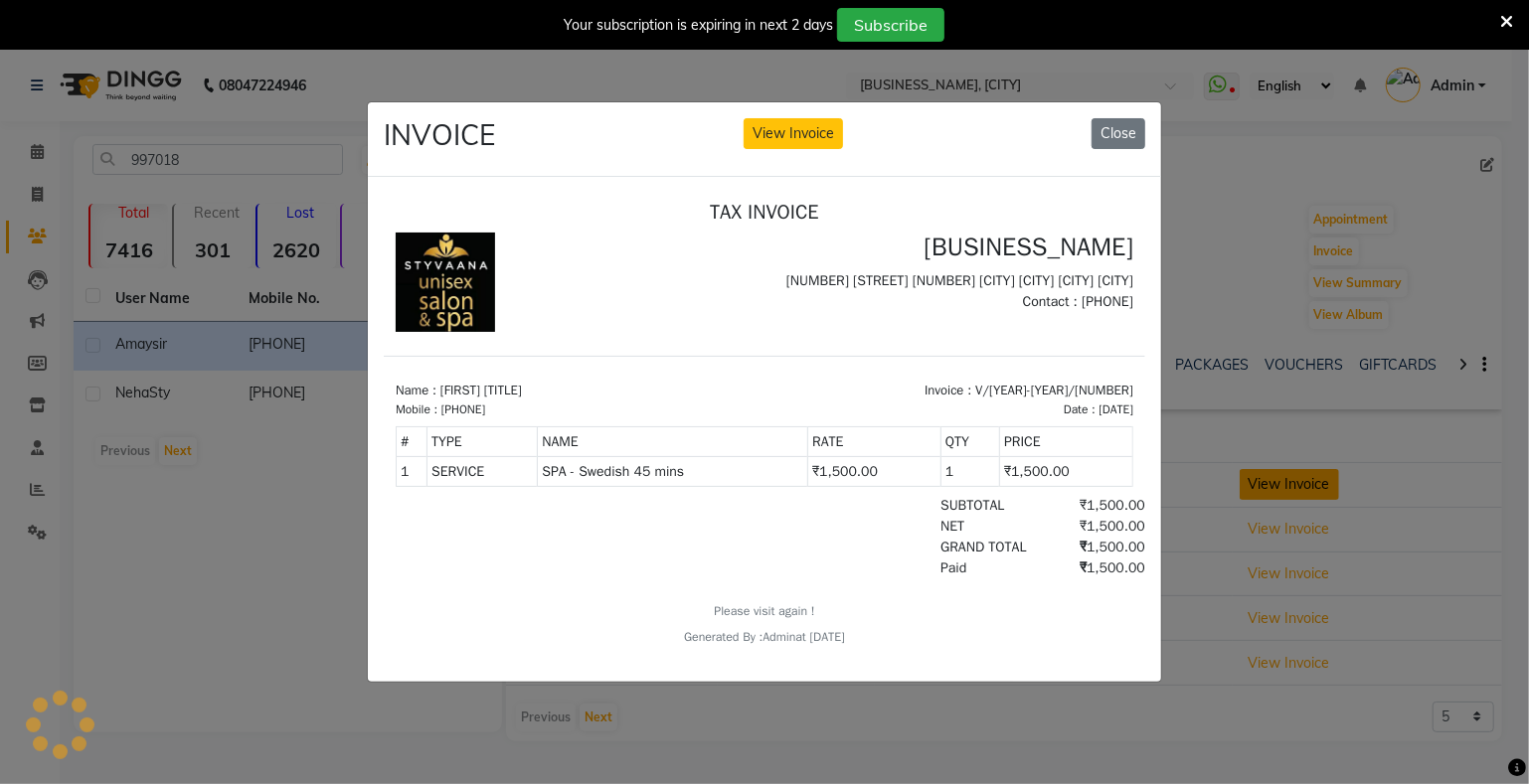 scroll, scrollTop: 0, scrollLeft: 0, axis: both 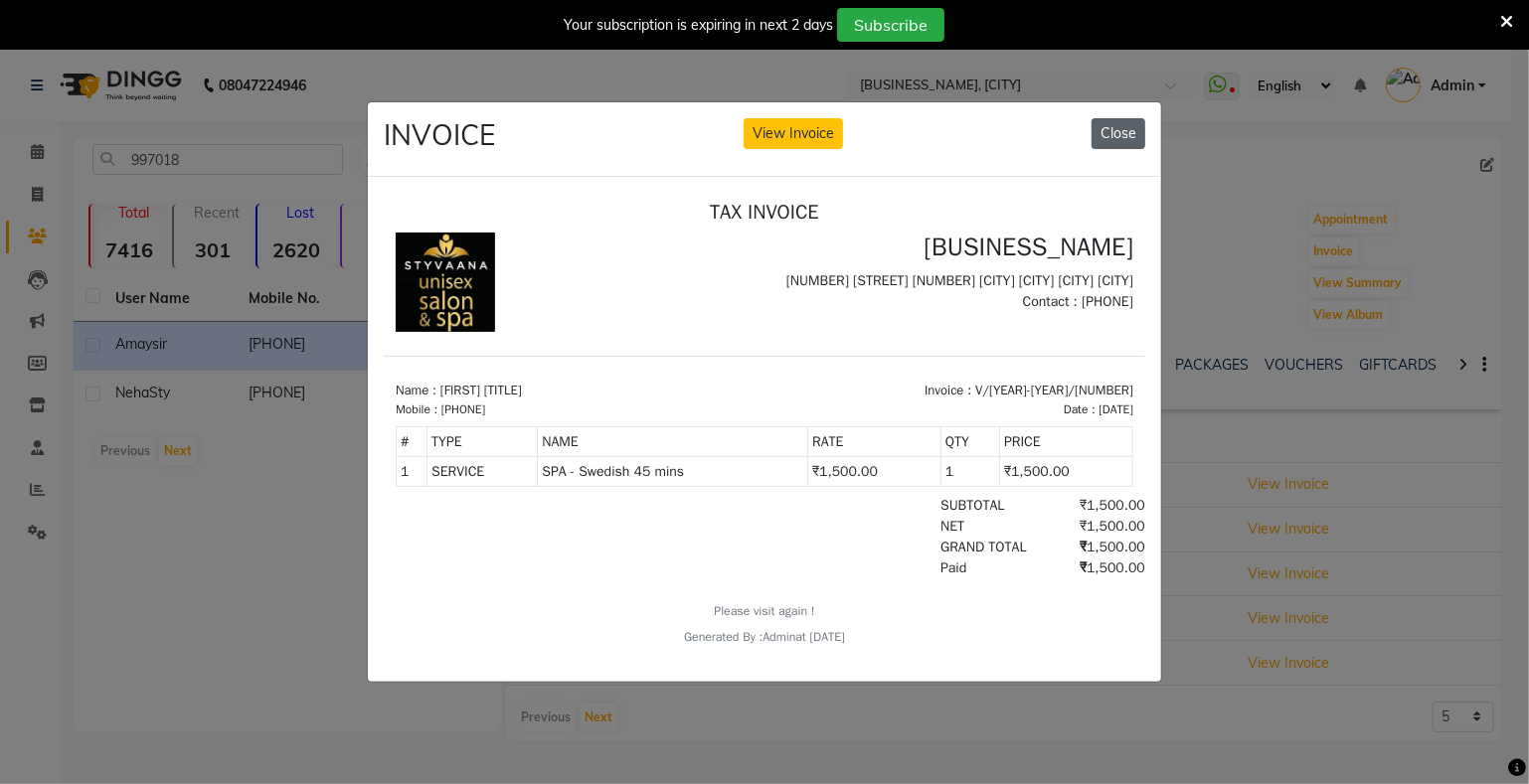 click on "Close" 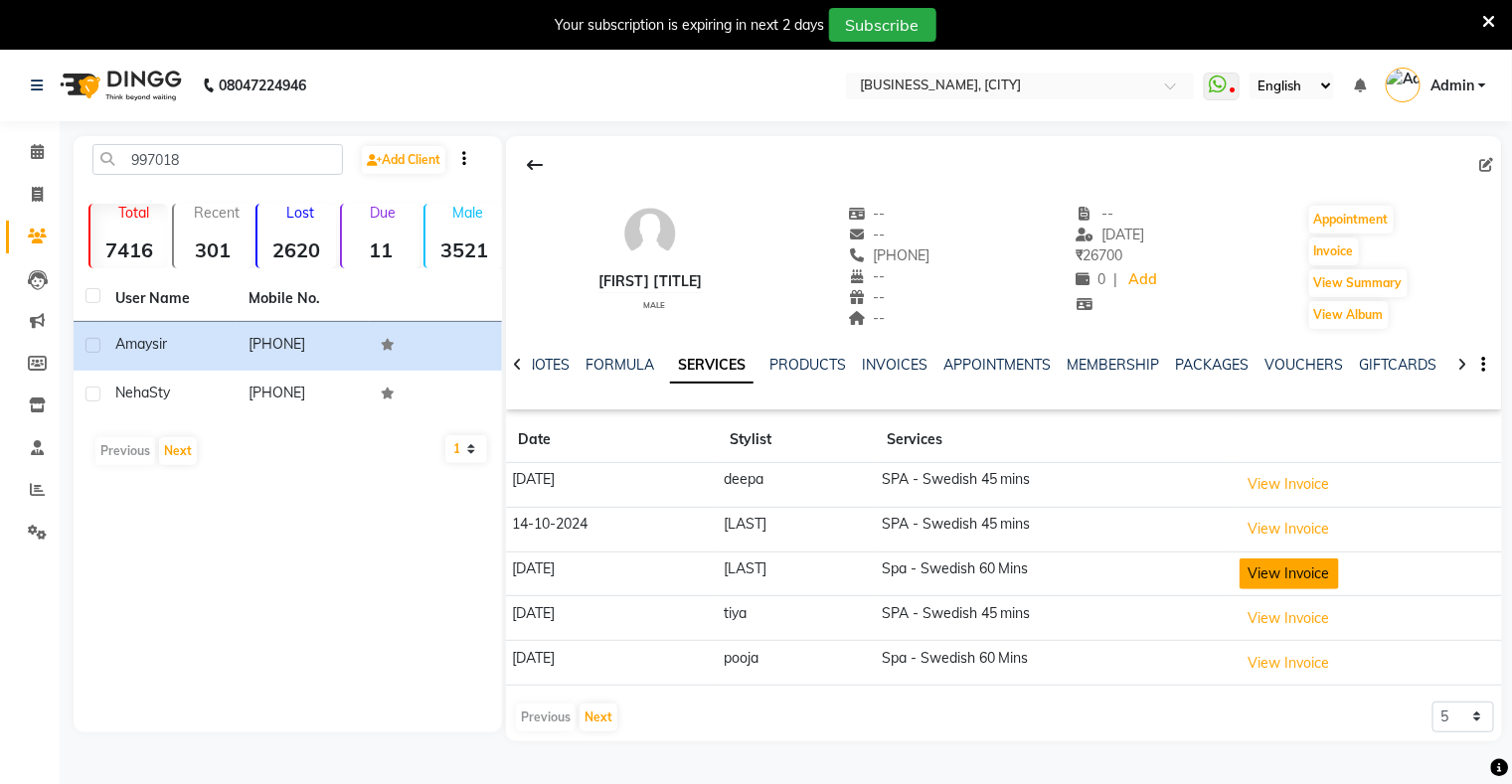 click on "View Invoice" 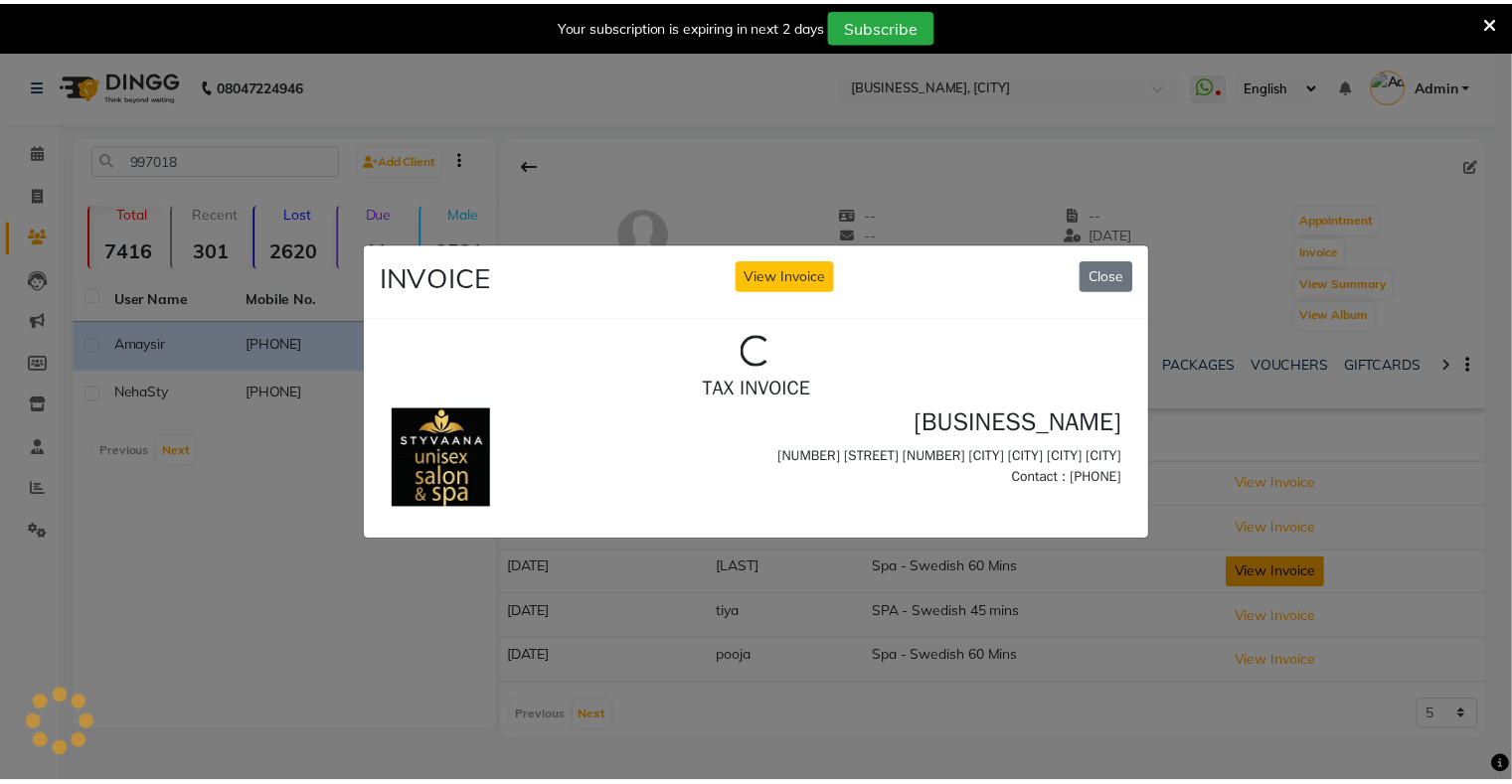 scroll, scrollTop: 0, scrollLeft: 0, axis: both 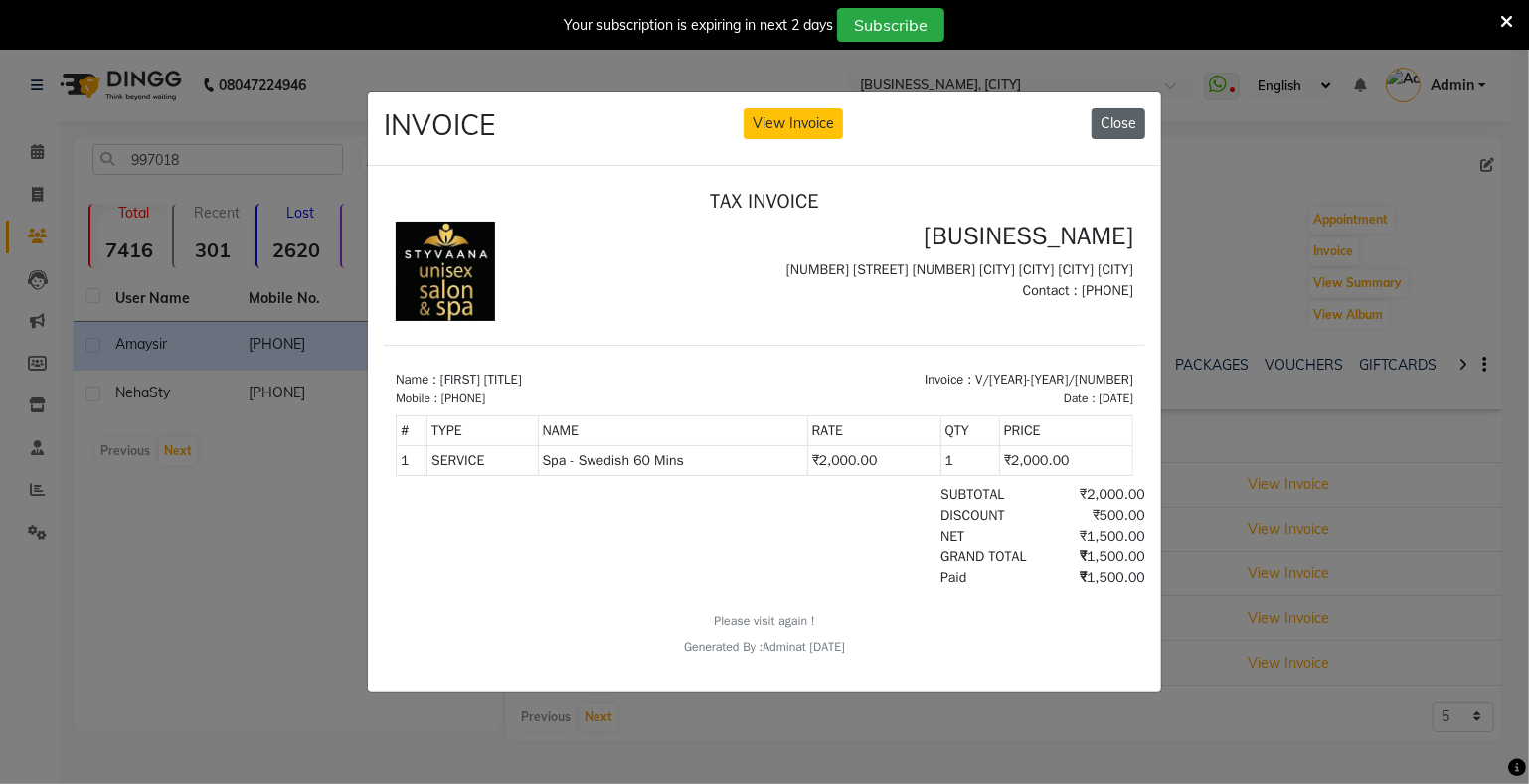 click on "Close" 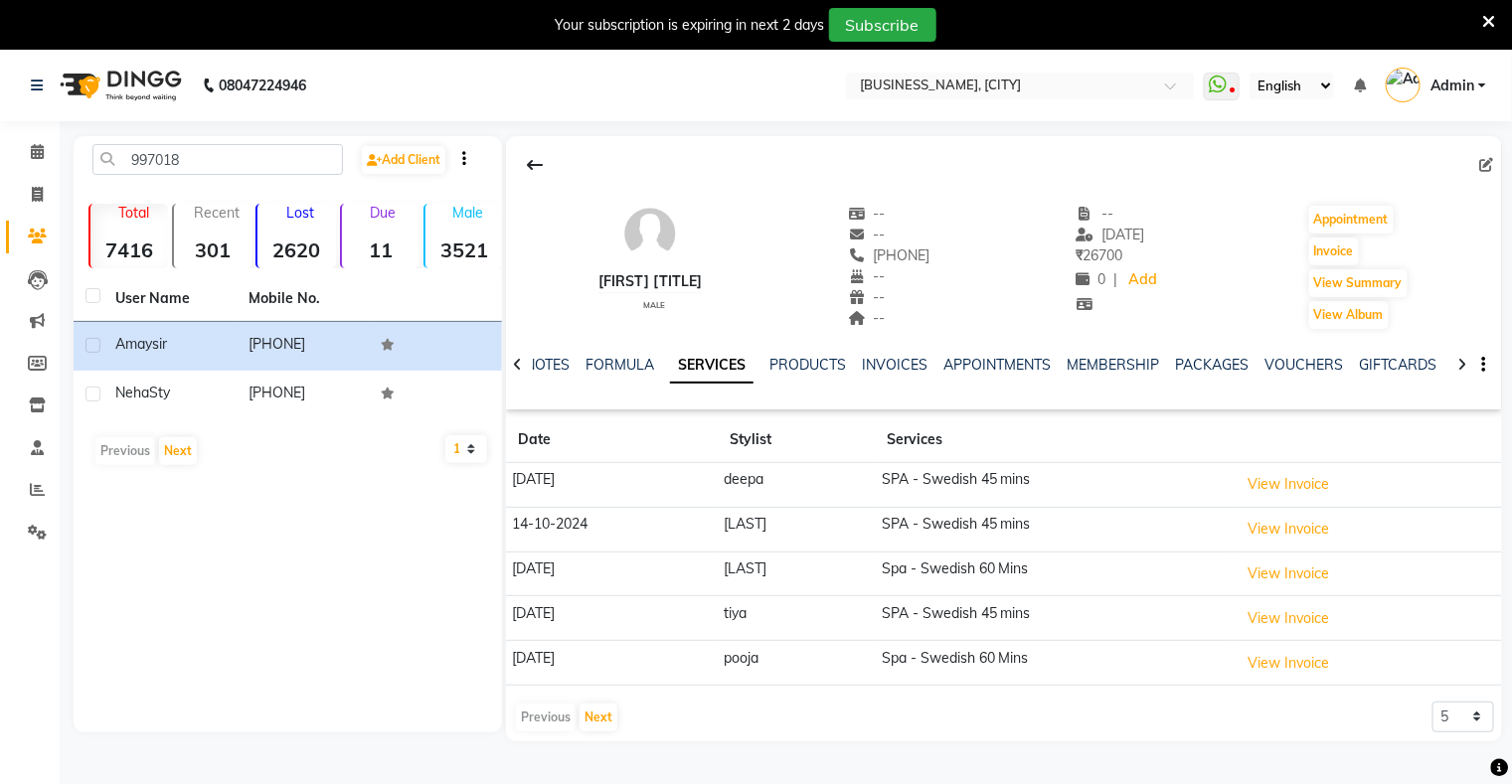 type 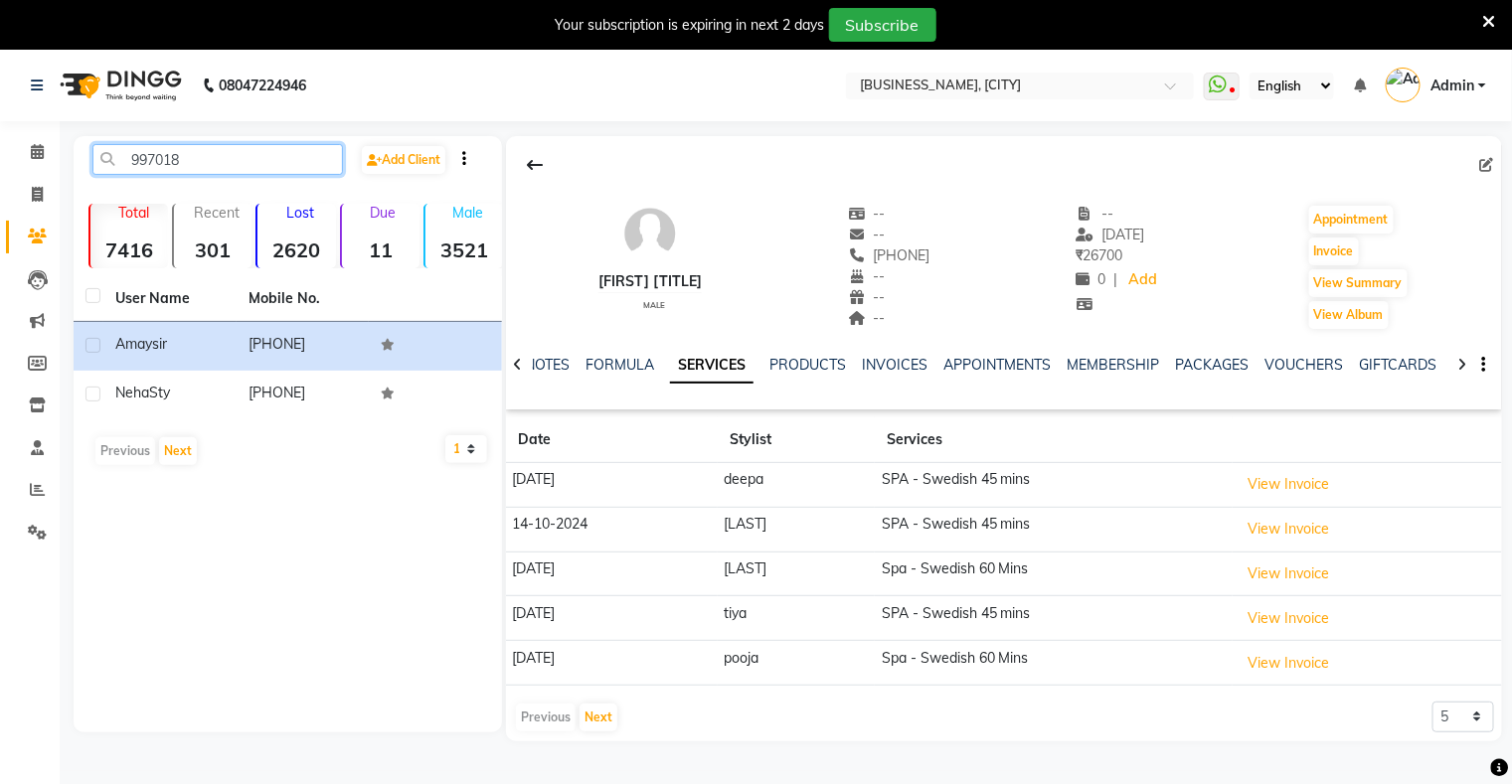 click on "997018" 